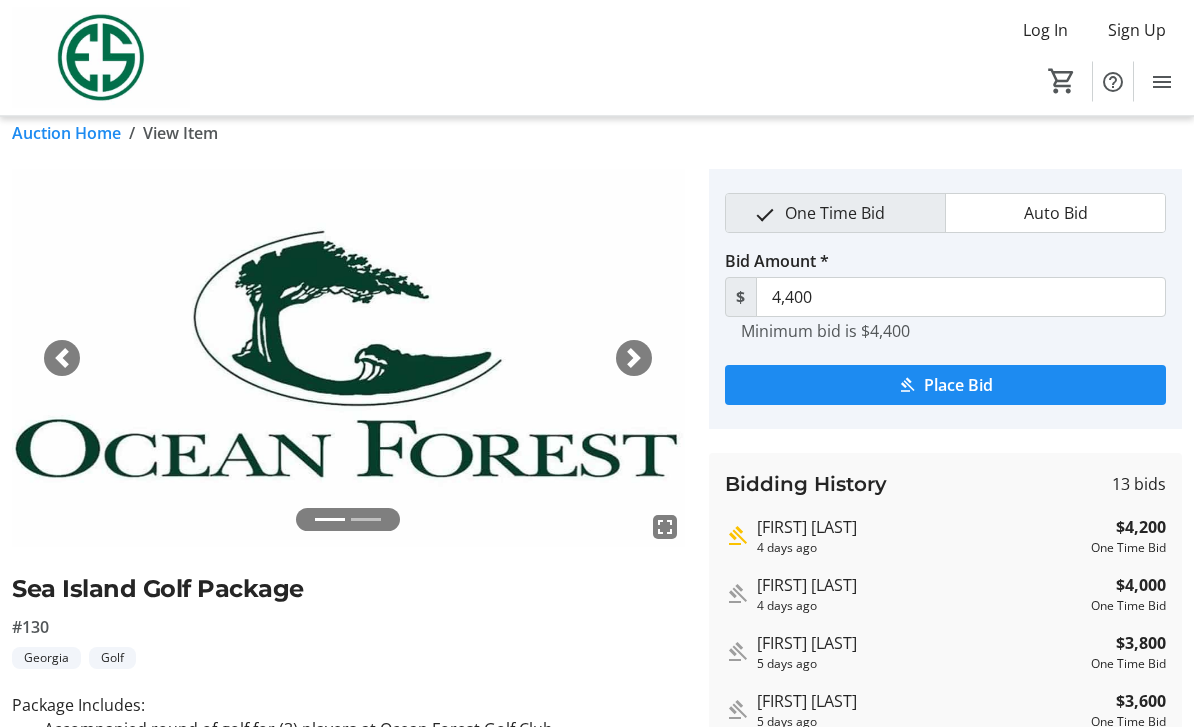 scroll, scrollTop: 0, scrollLeft: 0, axis: both 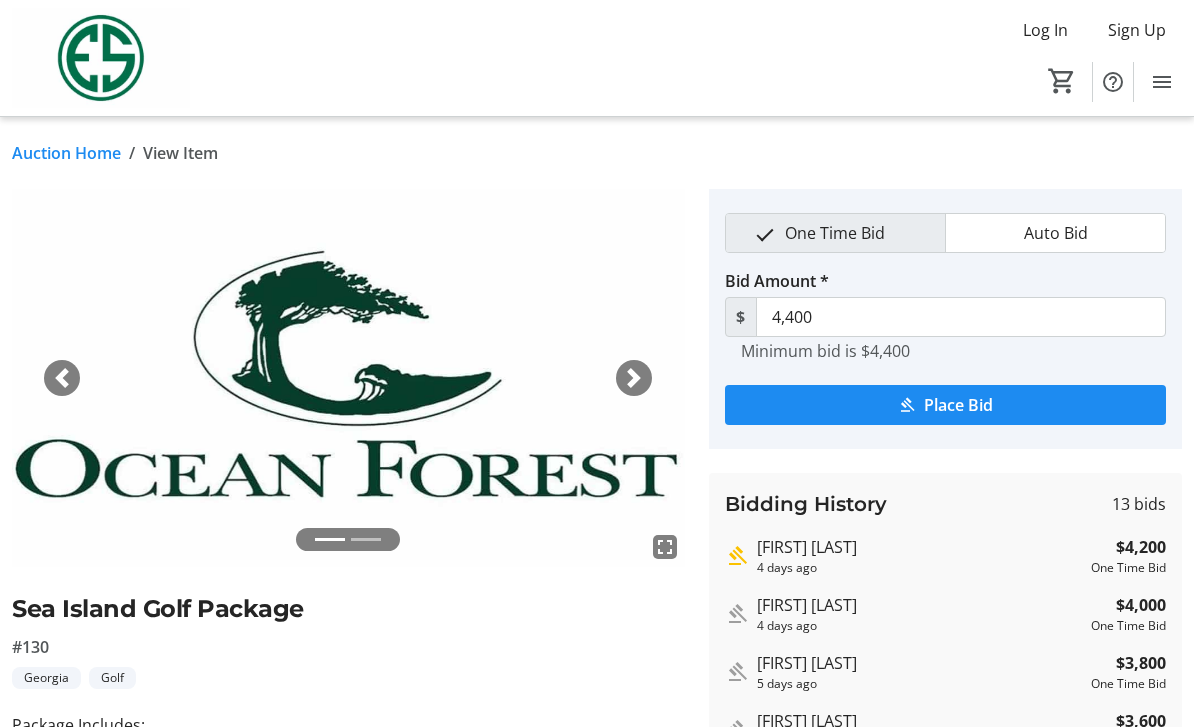 click on "Auction Home" 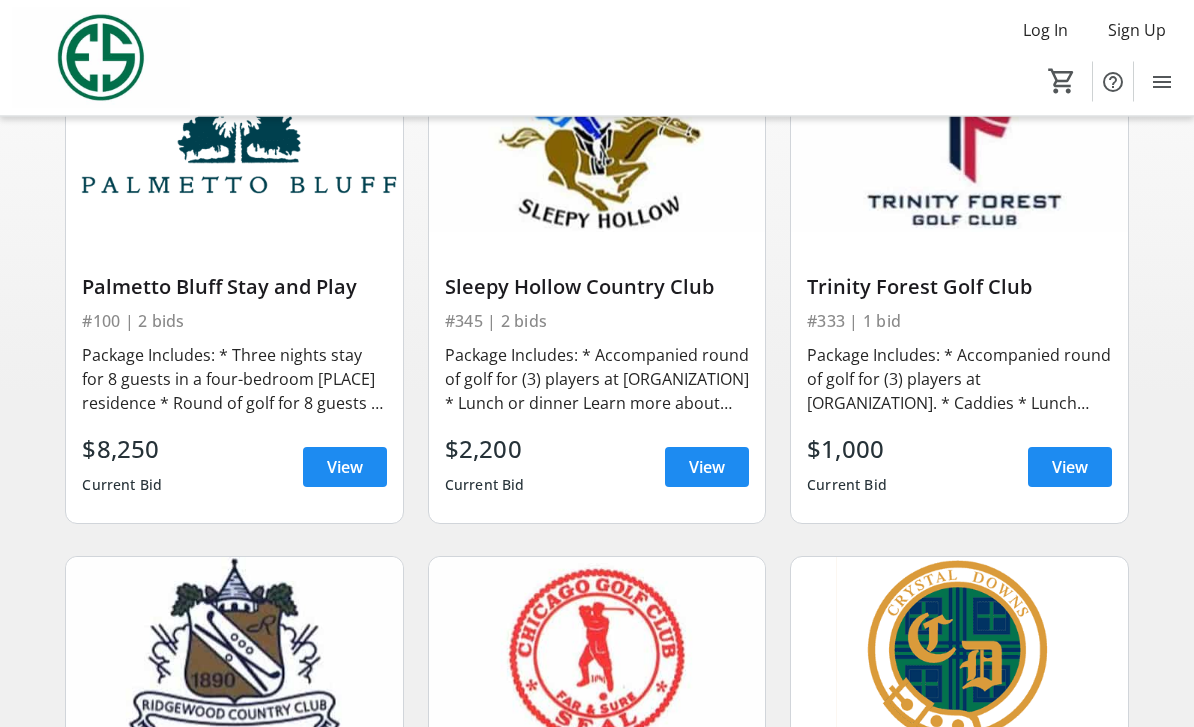 scroll, scrollTop: 251, scrollLeft: 0, axis: vertical 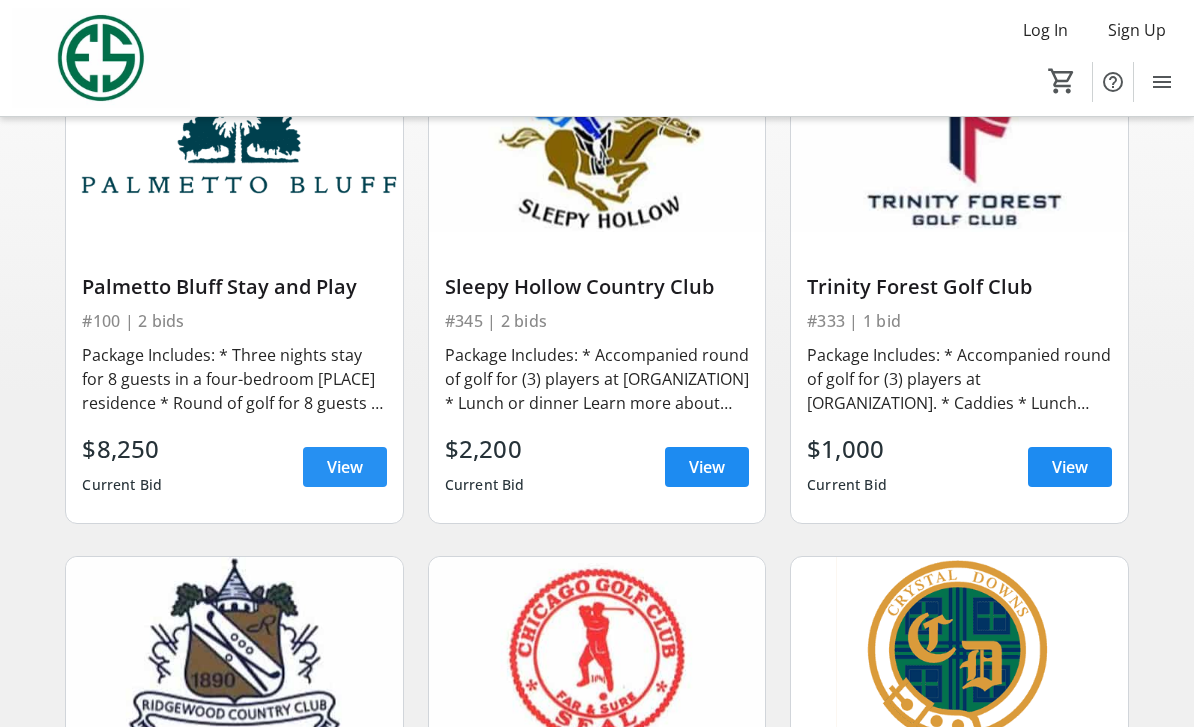 click on "View" at bounding box center [345, 467] 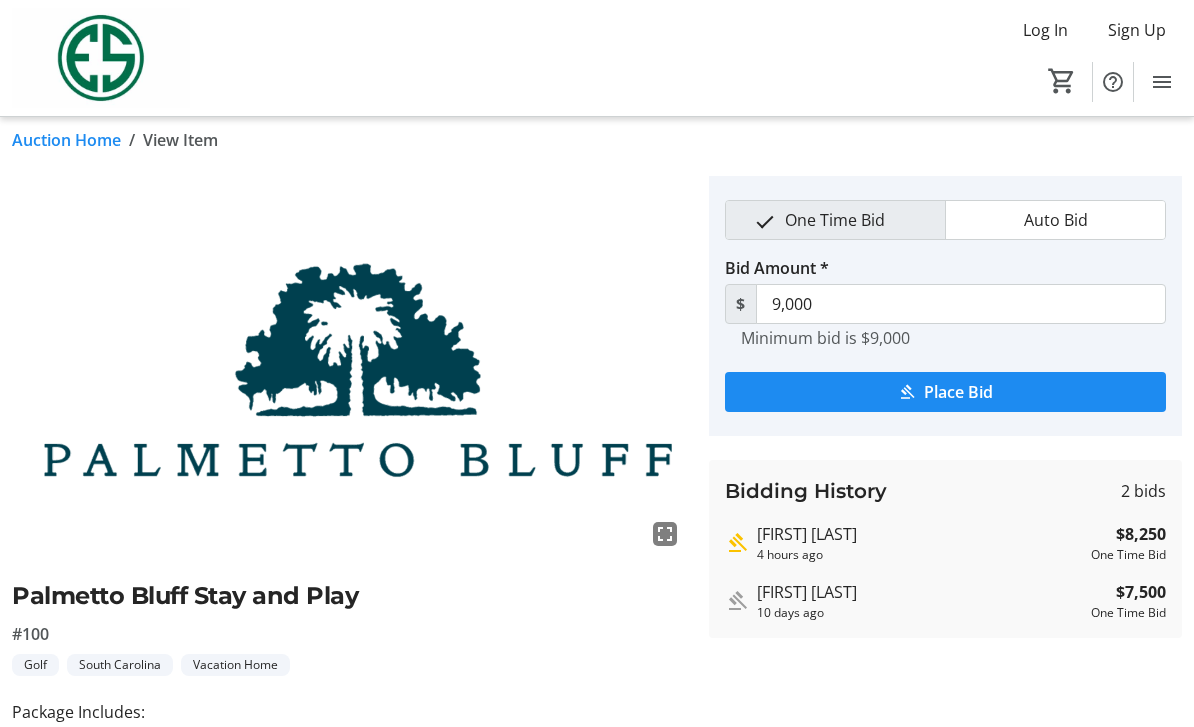 scroll, scrollTop: 0, scrollLeft: 0, axis: both 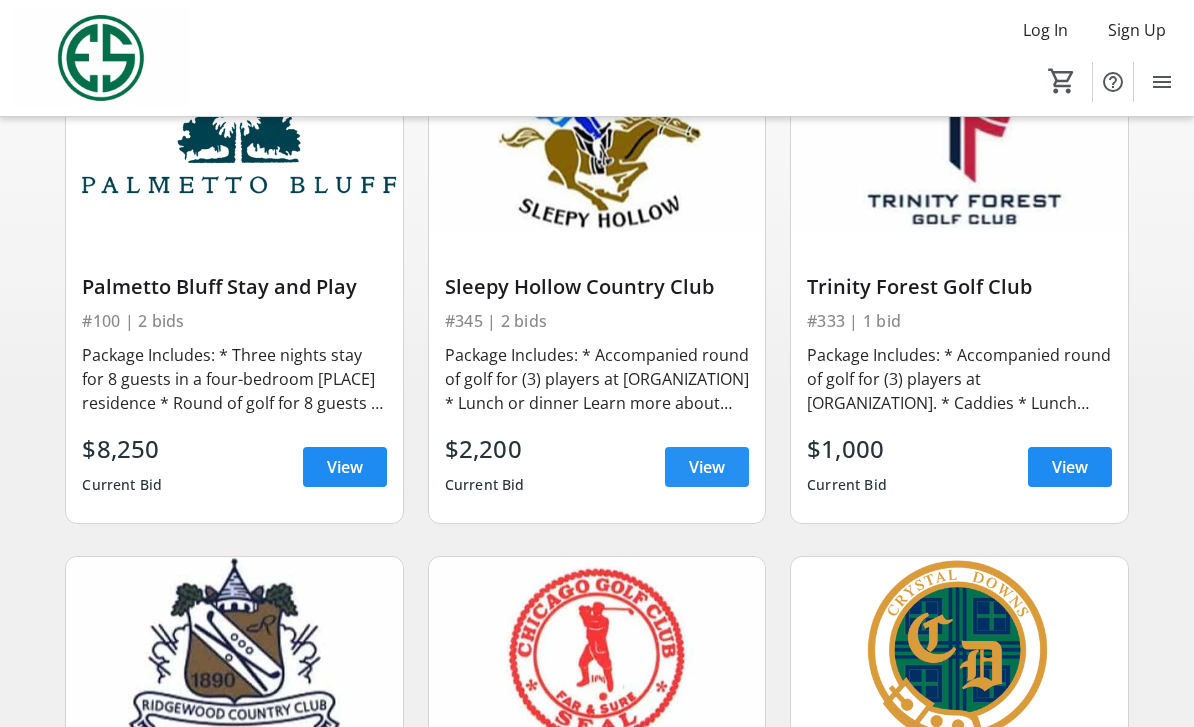 click at bounding box center [707, 467] 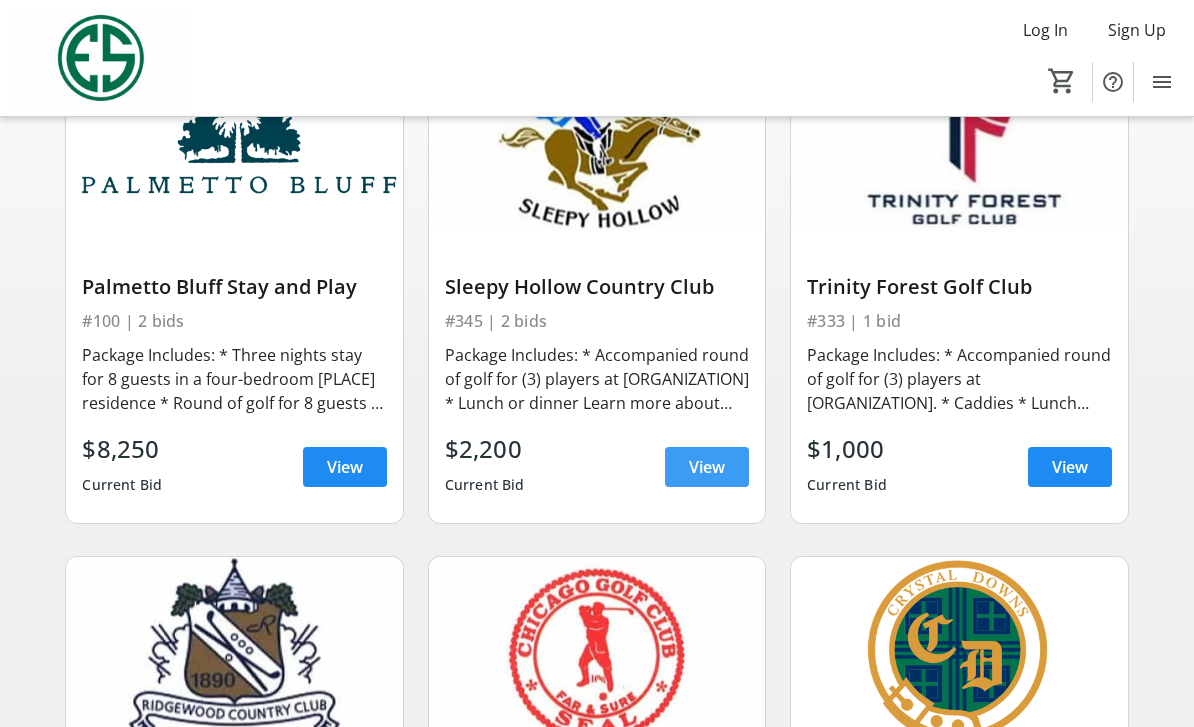 click on "View" at bounding box center (707, 467) 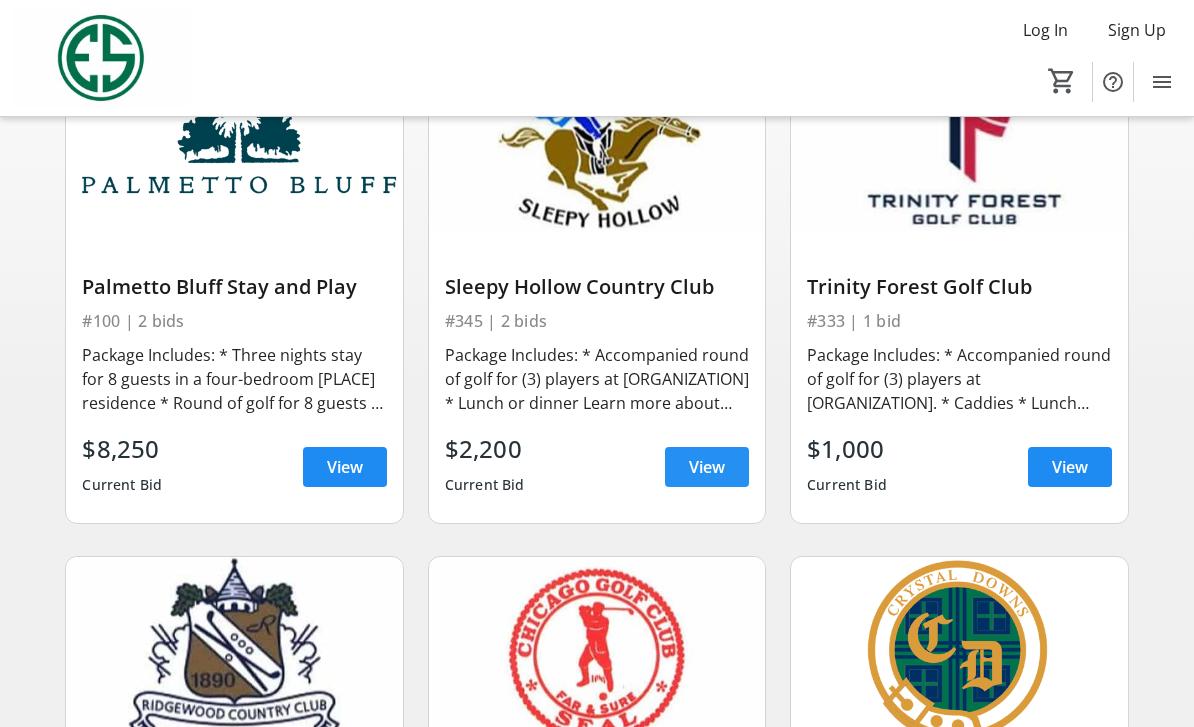 click on "View" at bounding box center (707, 467) 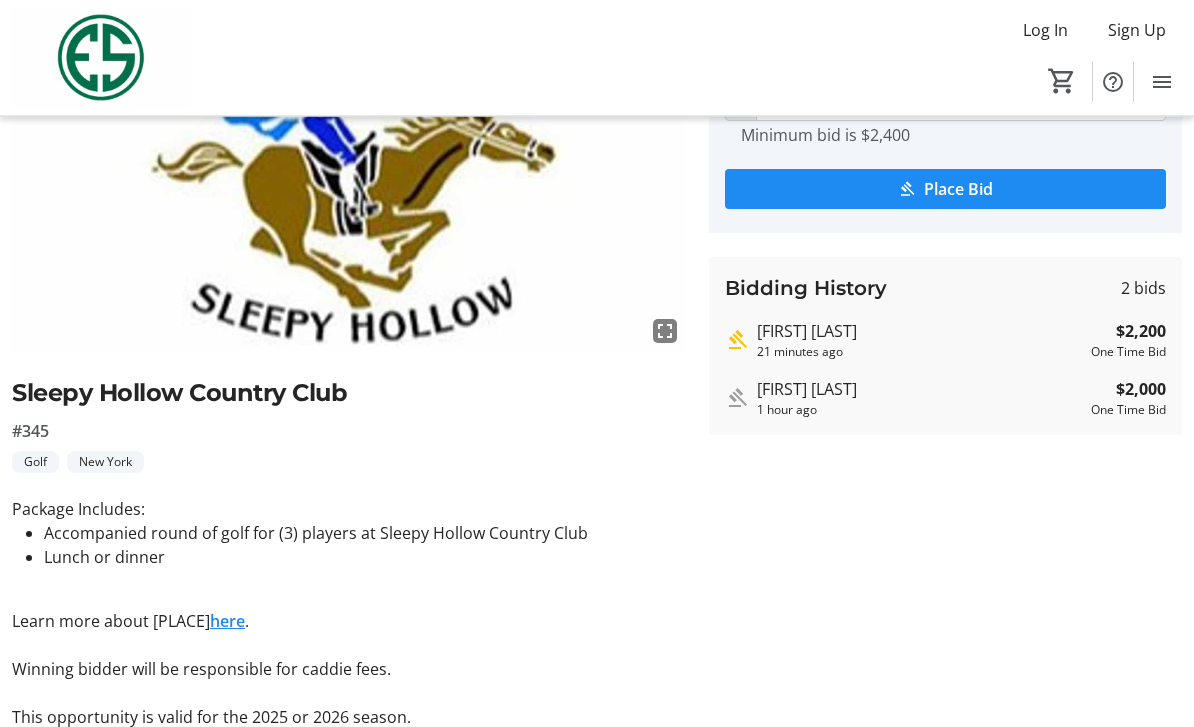 scroll, scrollTop: 216, scrollLeft: 0, axis: vertical 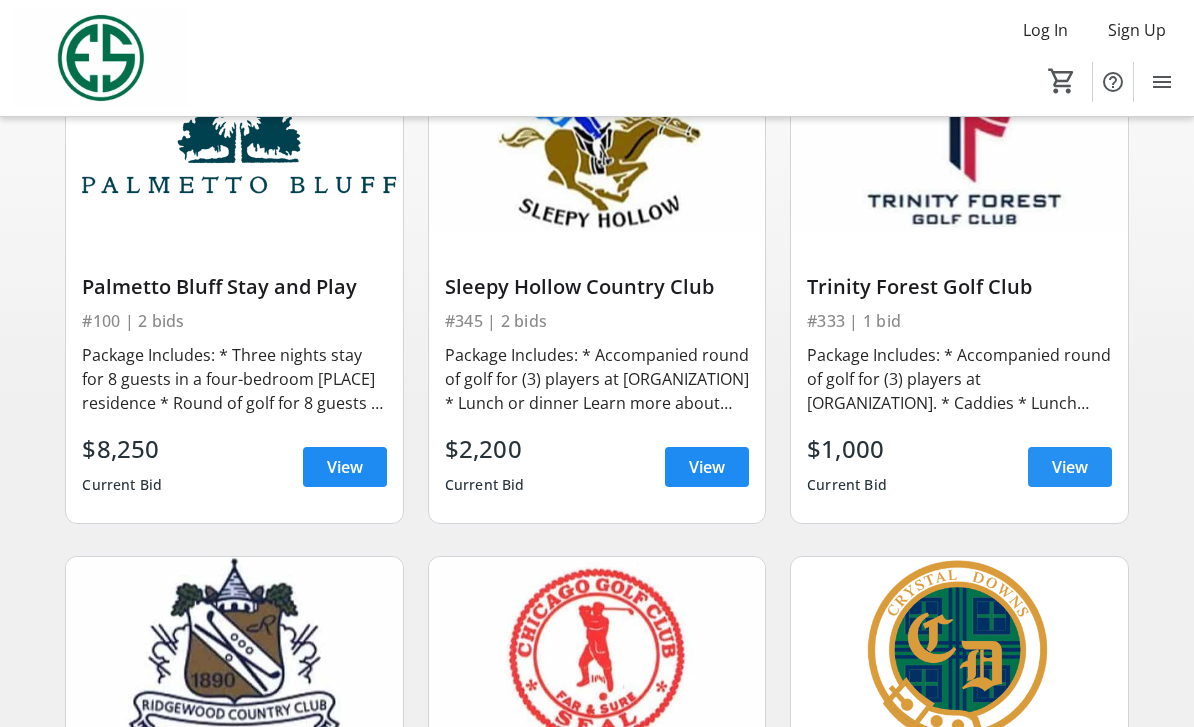 click on "View" at bounding box center (1070, 467) 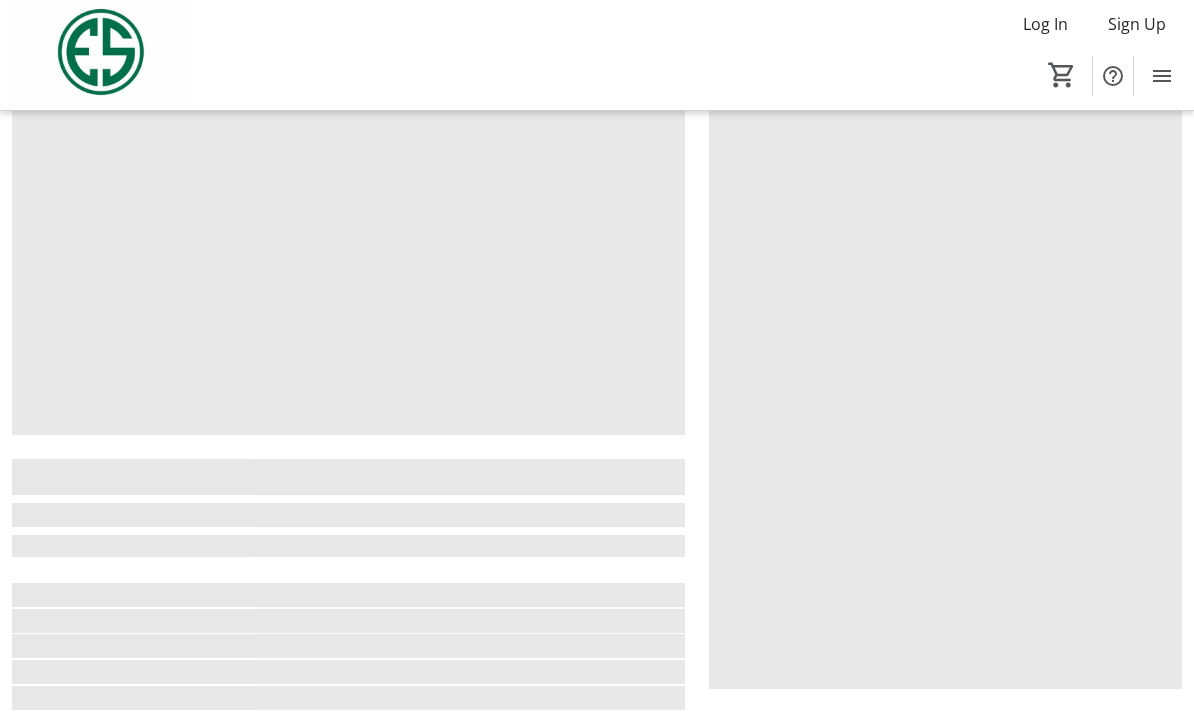 scroll, scrollTop: 0, scrollLeft: 0, axis: both 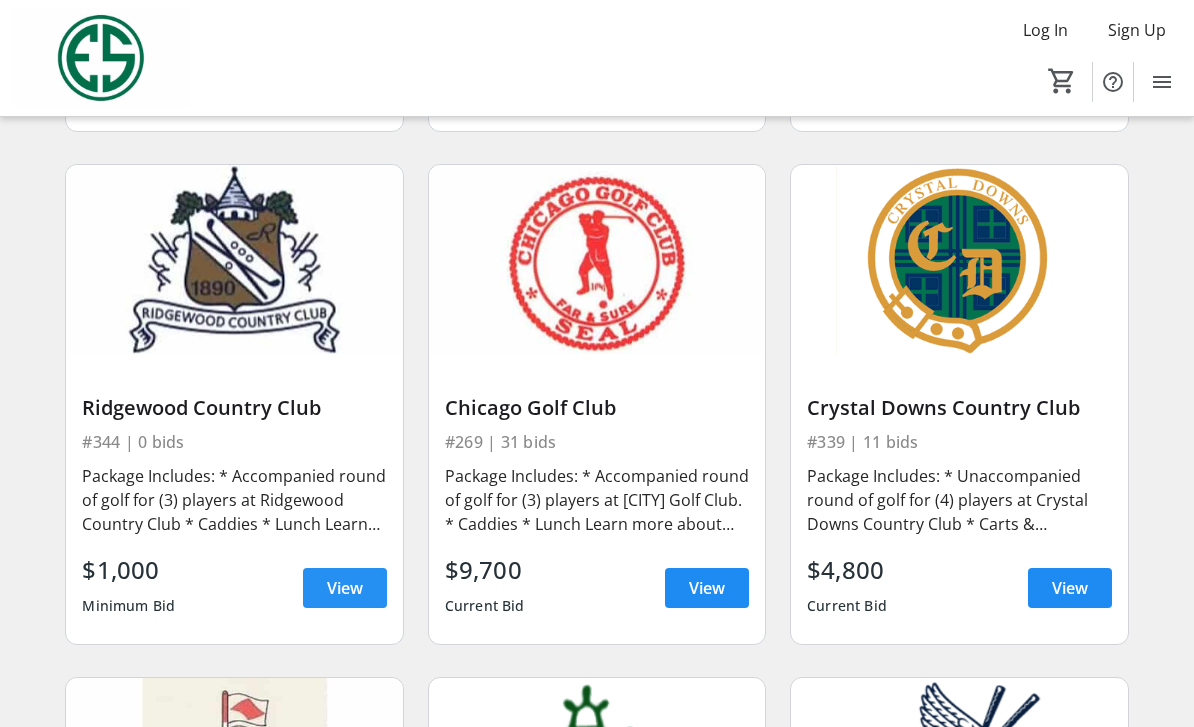 click at bounding box center [345, 588] 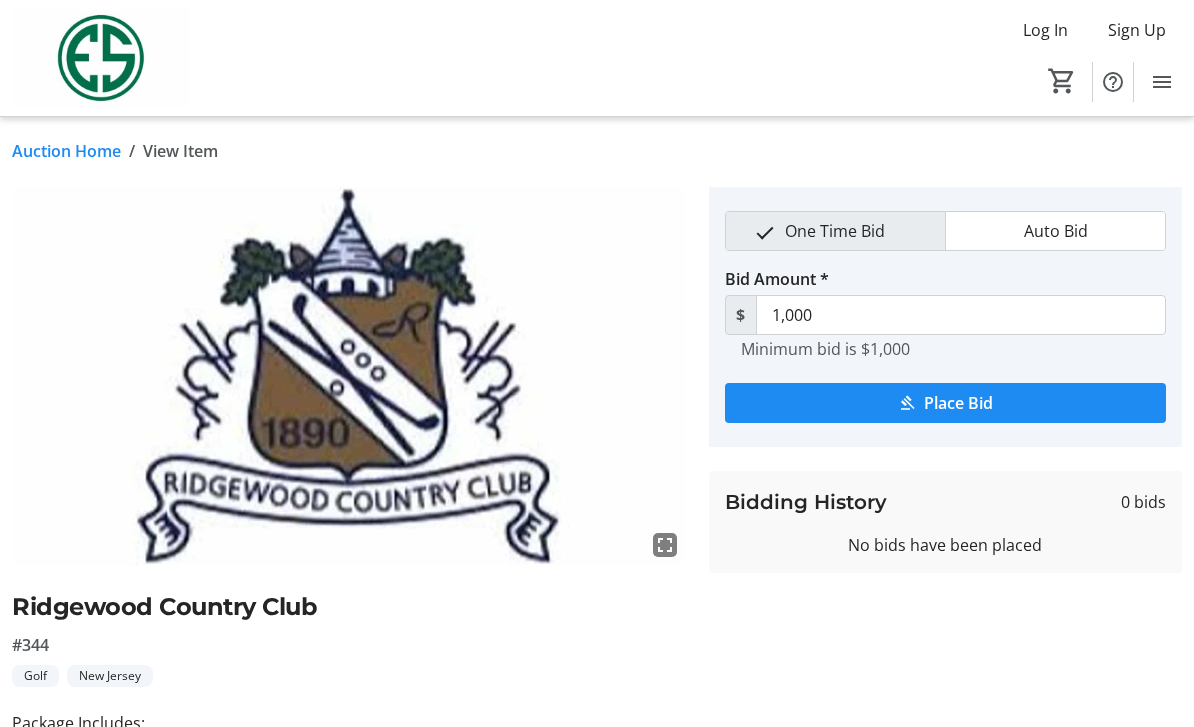 scroll, scrollTop: 28, scrollLeft: 0, axis: vertical 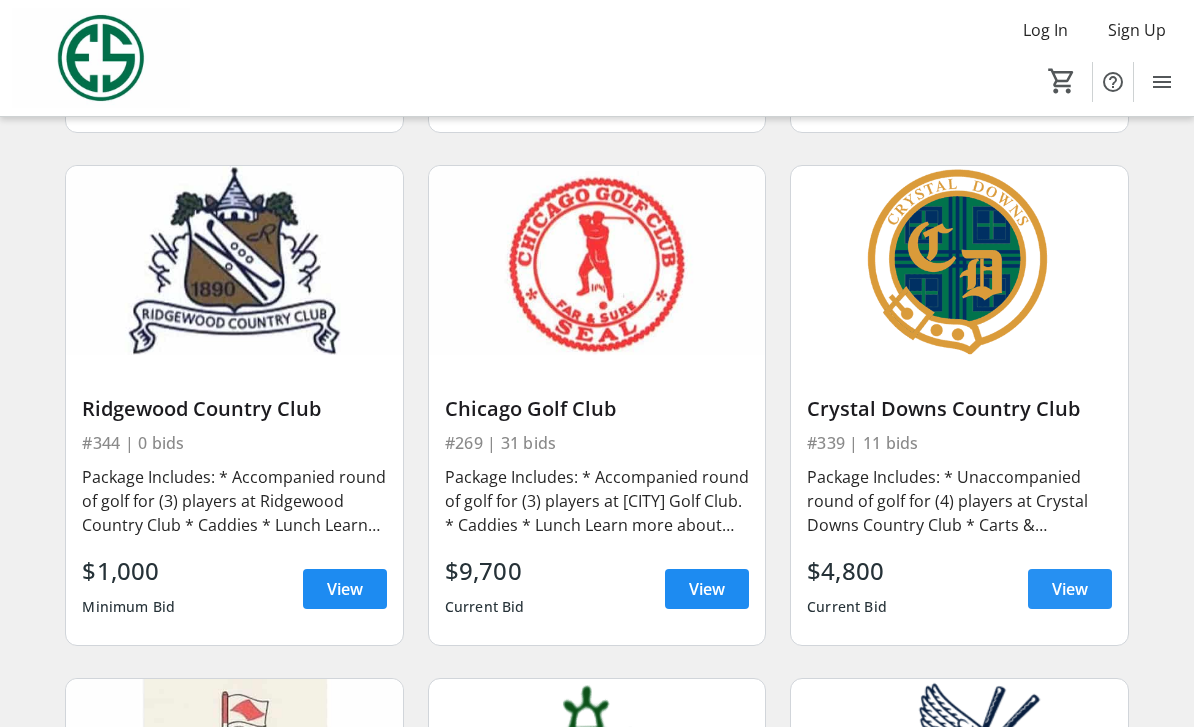 click on "View" at bounding box center [1070, 589] 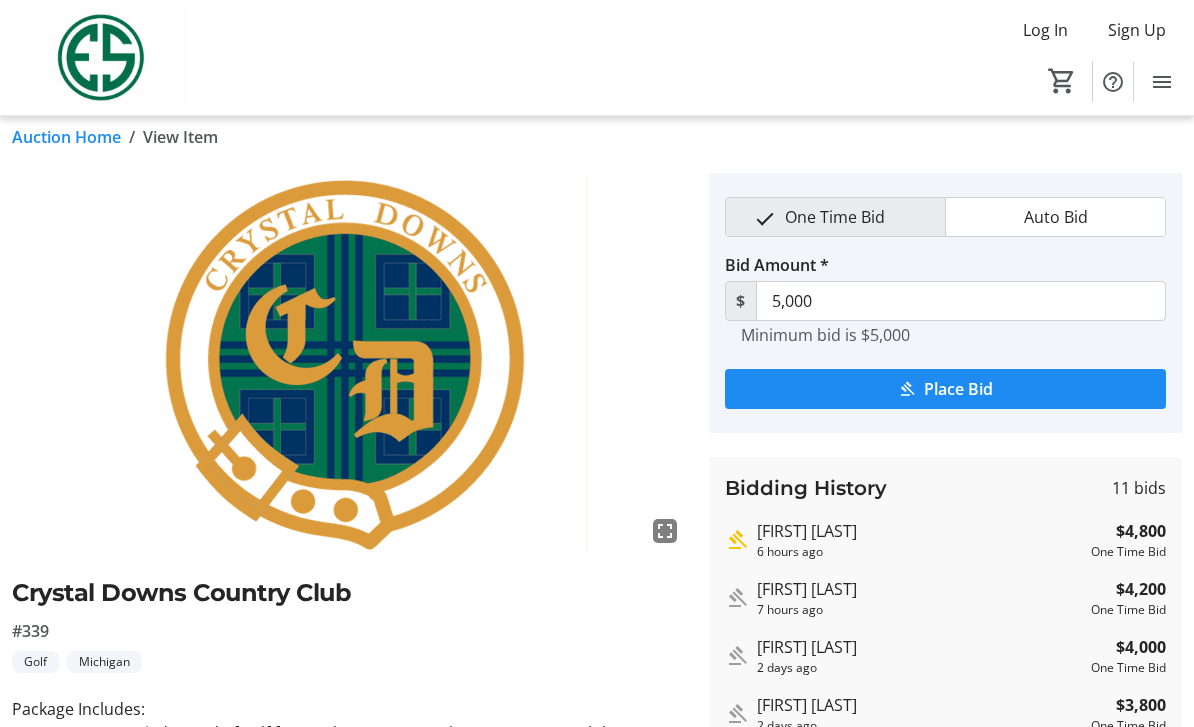 scroll, scrollTop: 0, scrollLeft: 0, axis: both 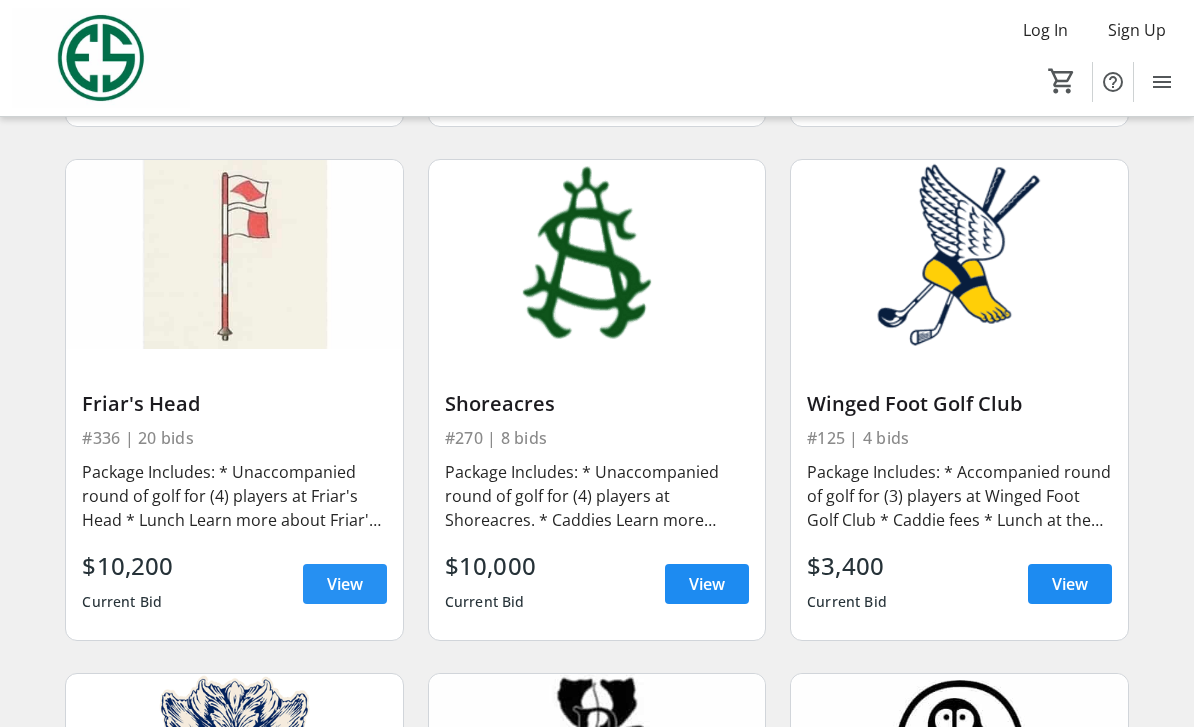 click on "View" at bounding box center [345, 584] 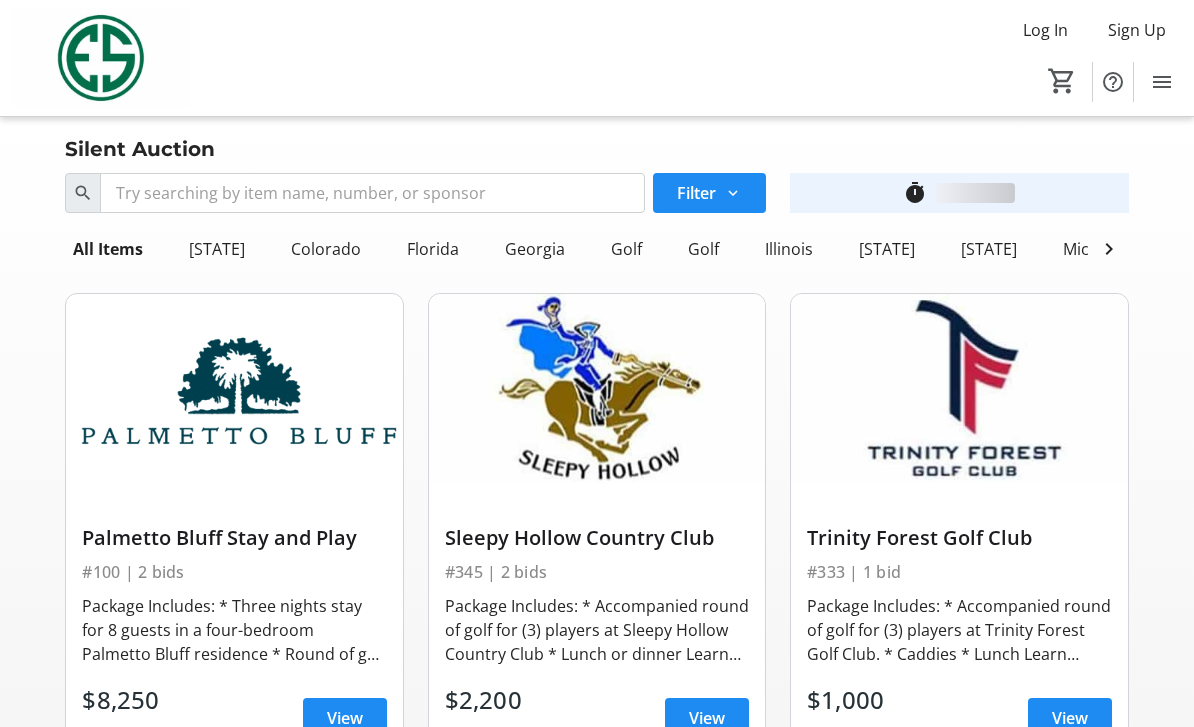 scroll, scrollTop: 1161, scrollLeft: 0, axis: vertical 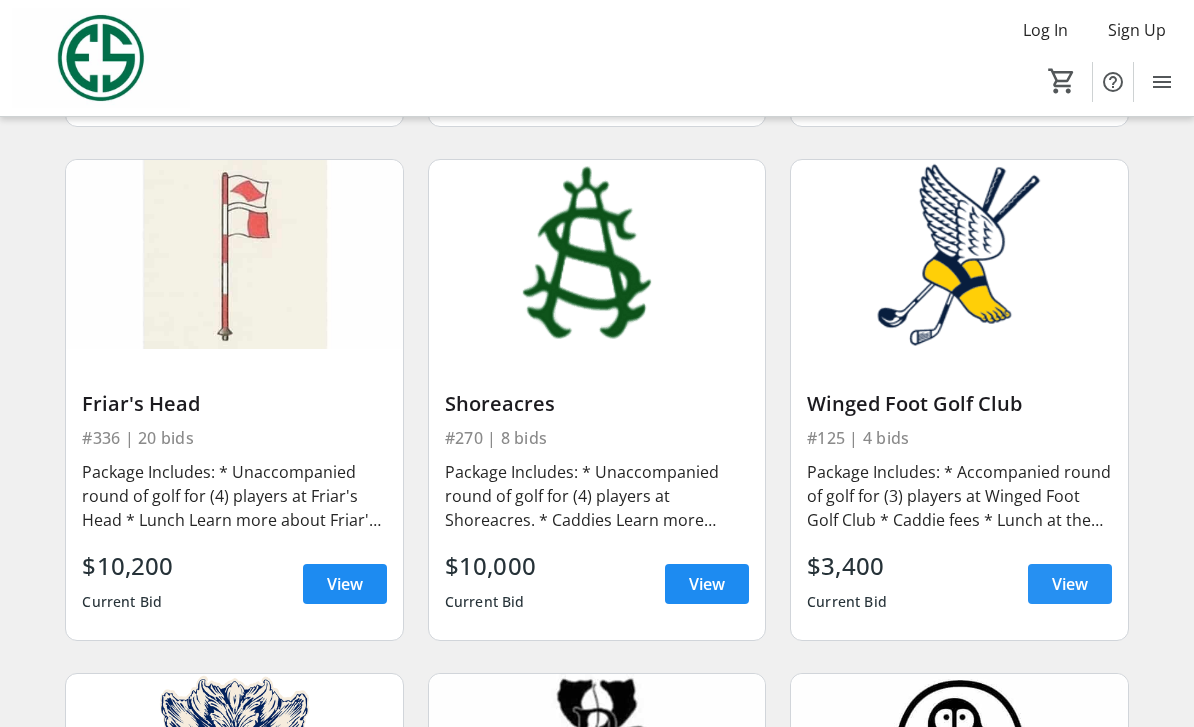 click on "View" at bounding box center (1070, 584) 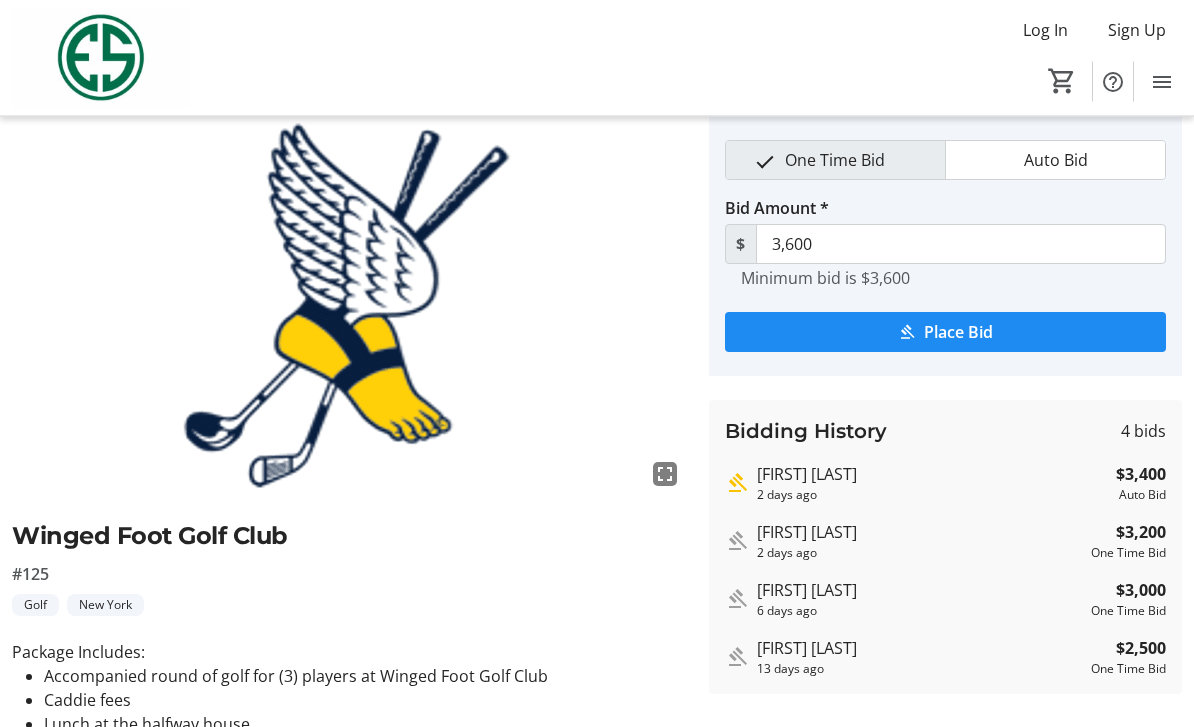 scroll, scrollTop: 0, scrollLeft: 0, axis: both 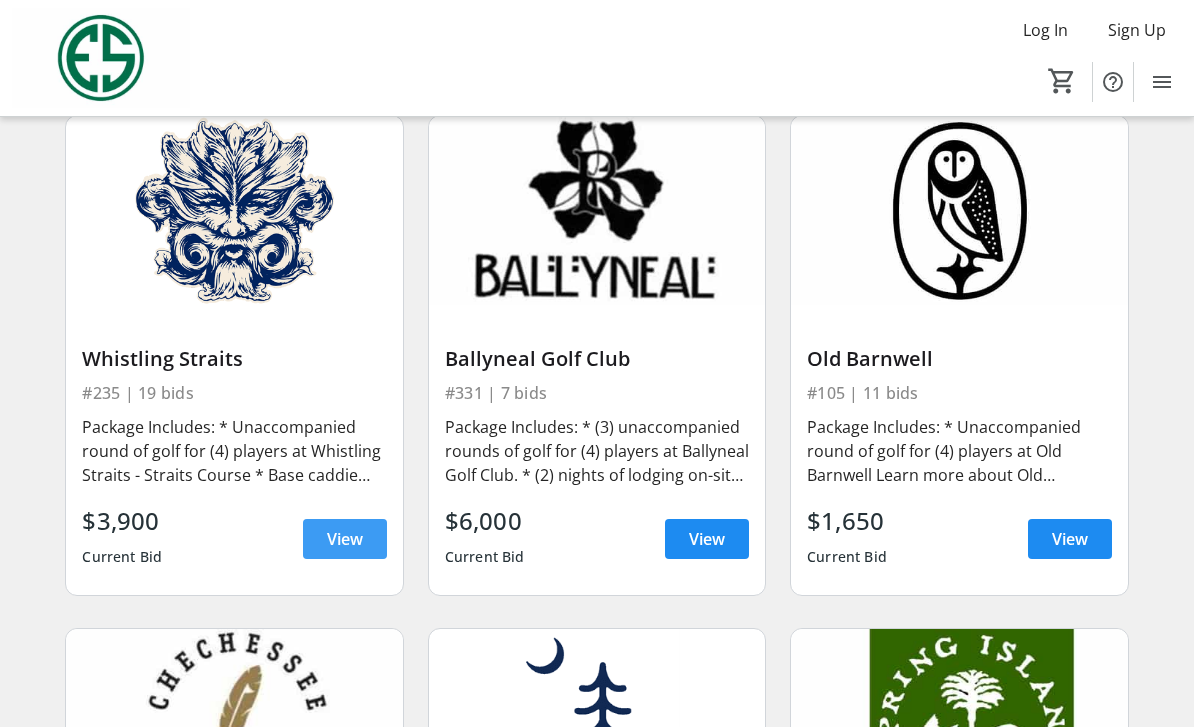 click on "View" at bounding box center [345, 539] 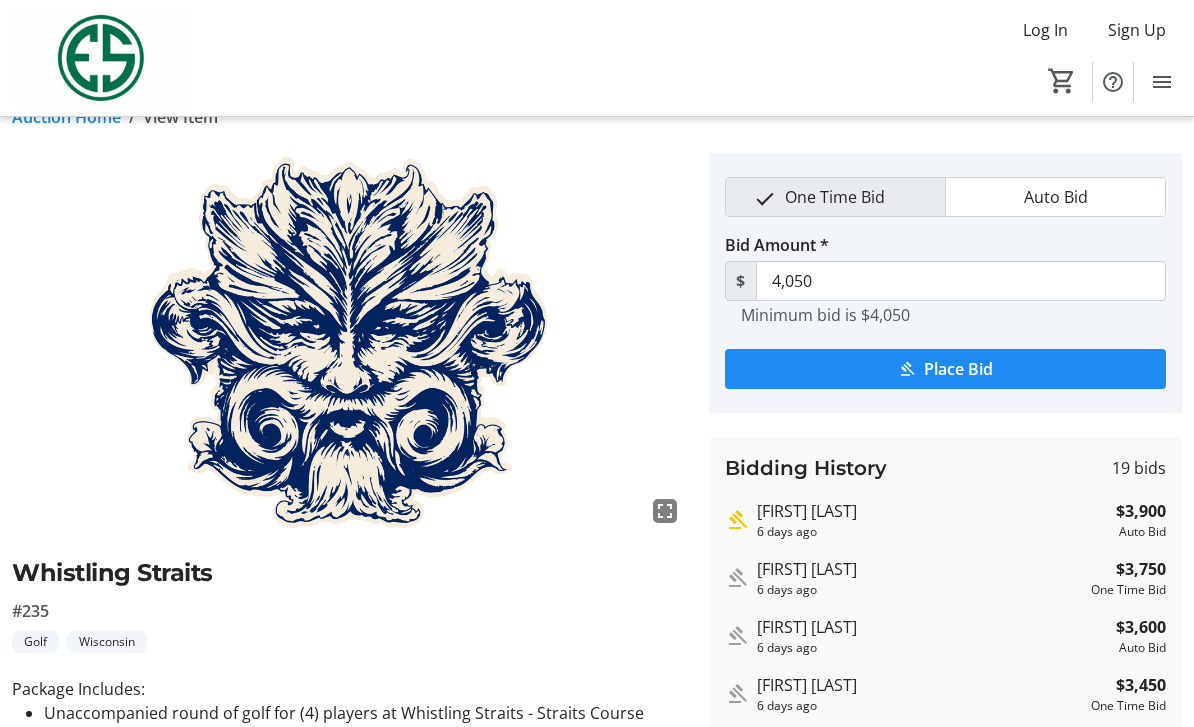 scroll, scrollTop: 0, scrollLeft: 0, axis: both 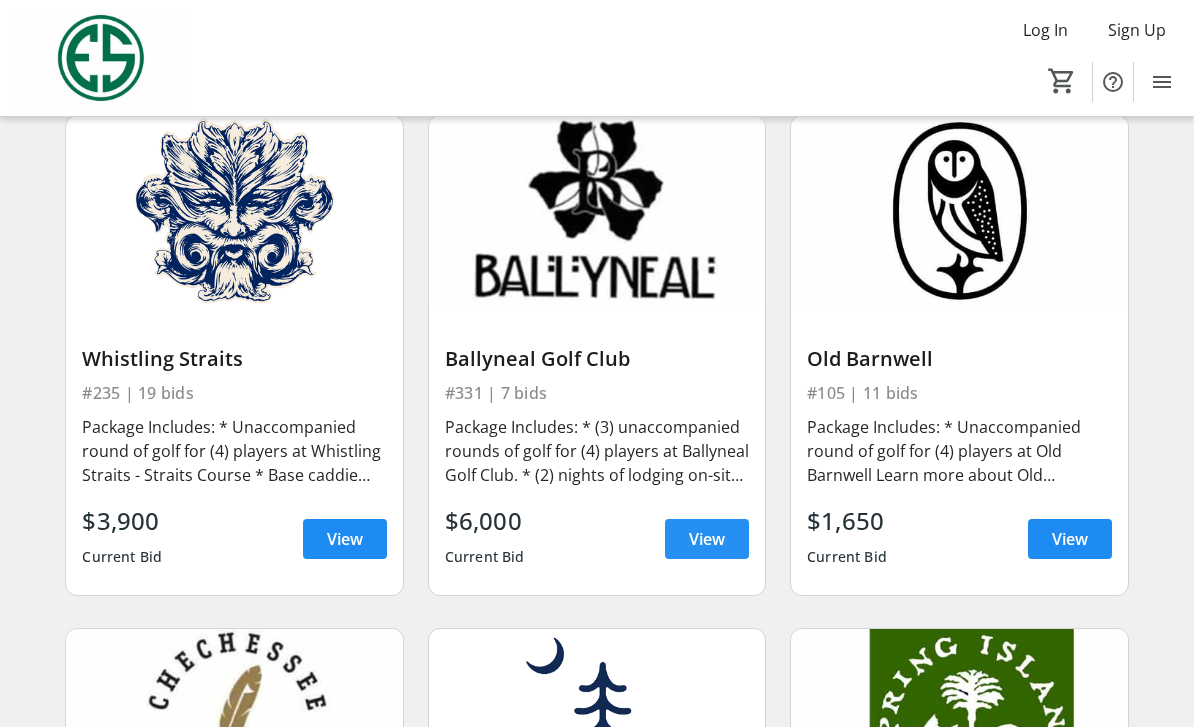 click on "View" at bounding box center (707, 539) 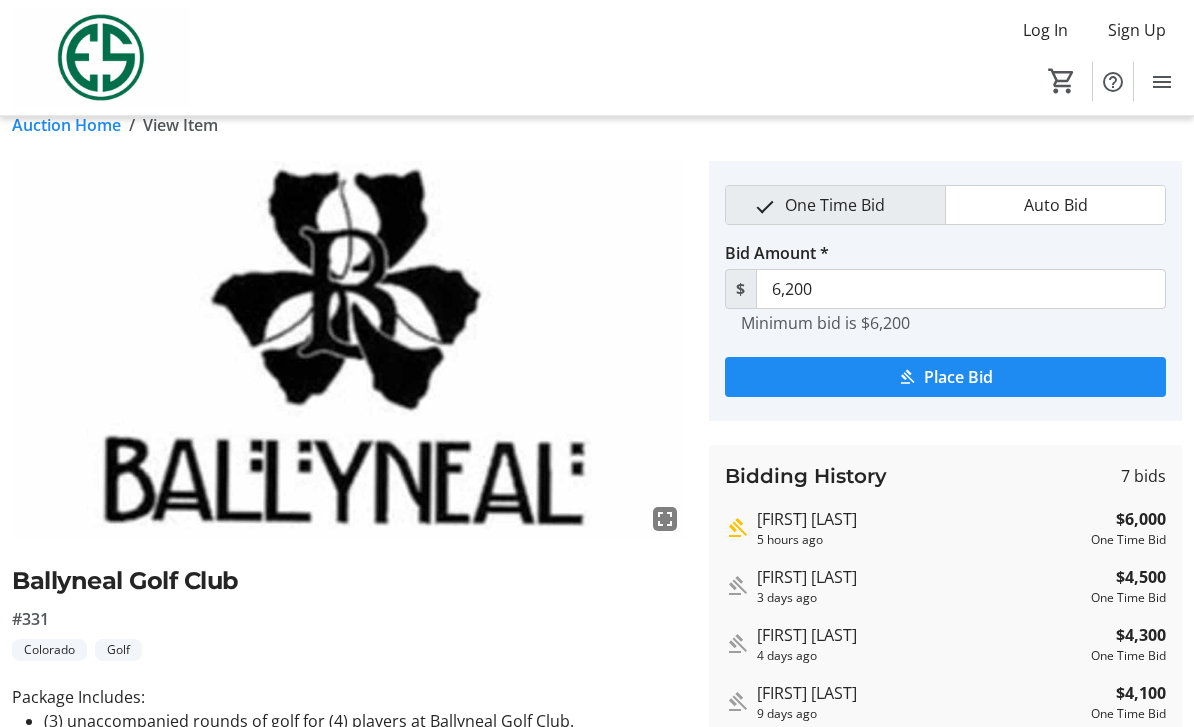 scroll, scrollTop: 0, scrollLeft: 0, axis: both 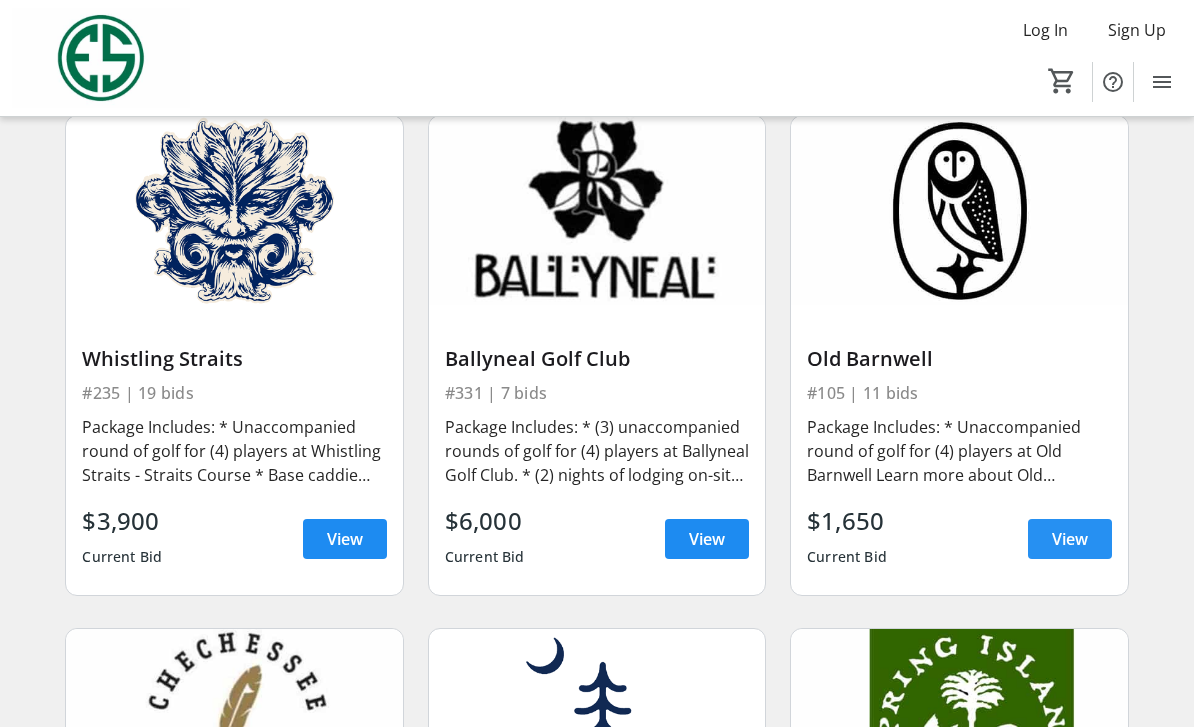 click at bounding box center (1070, 539) 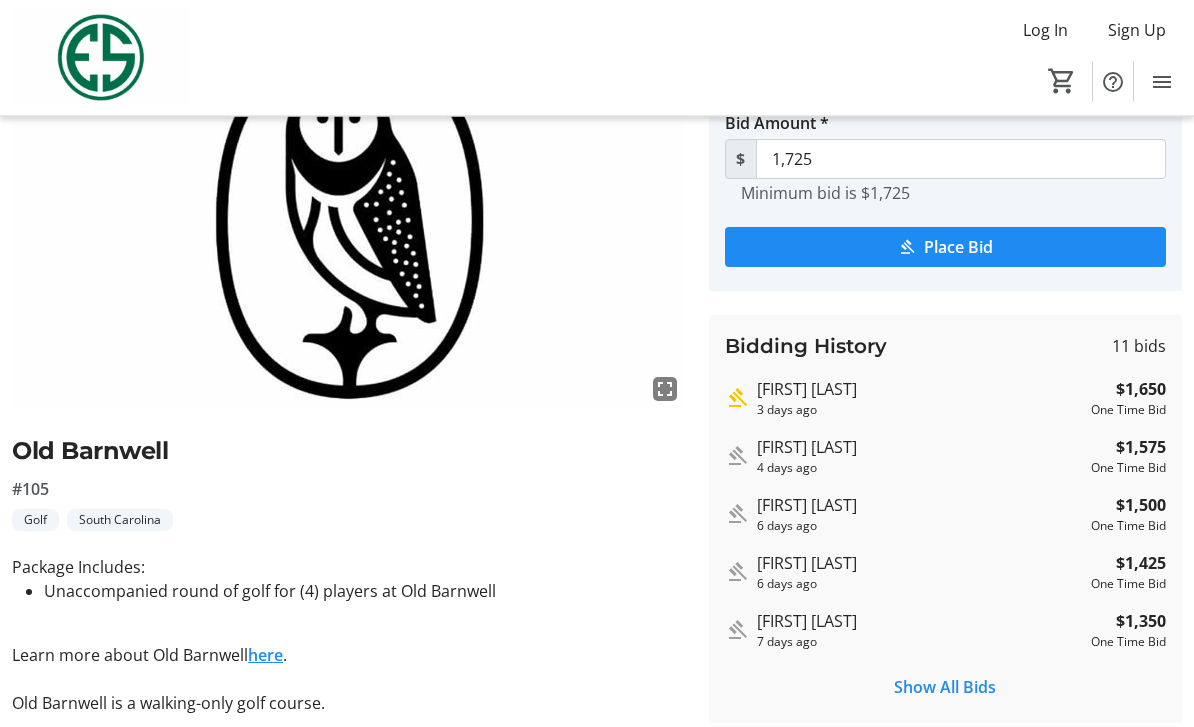 scroll, scrollTop: 0, scrollLeft: 0, axis: both 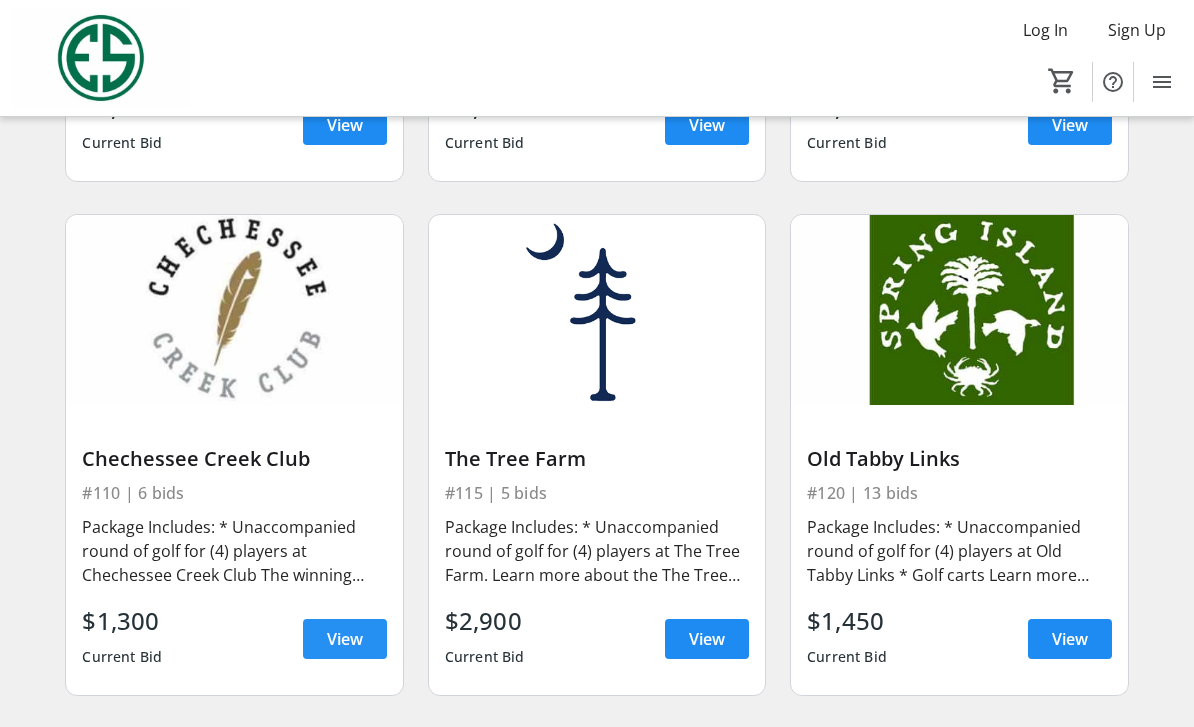 click on "View" at bounding box center (345, 639) 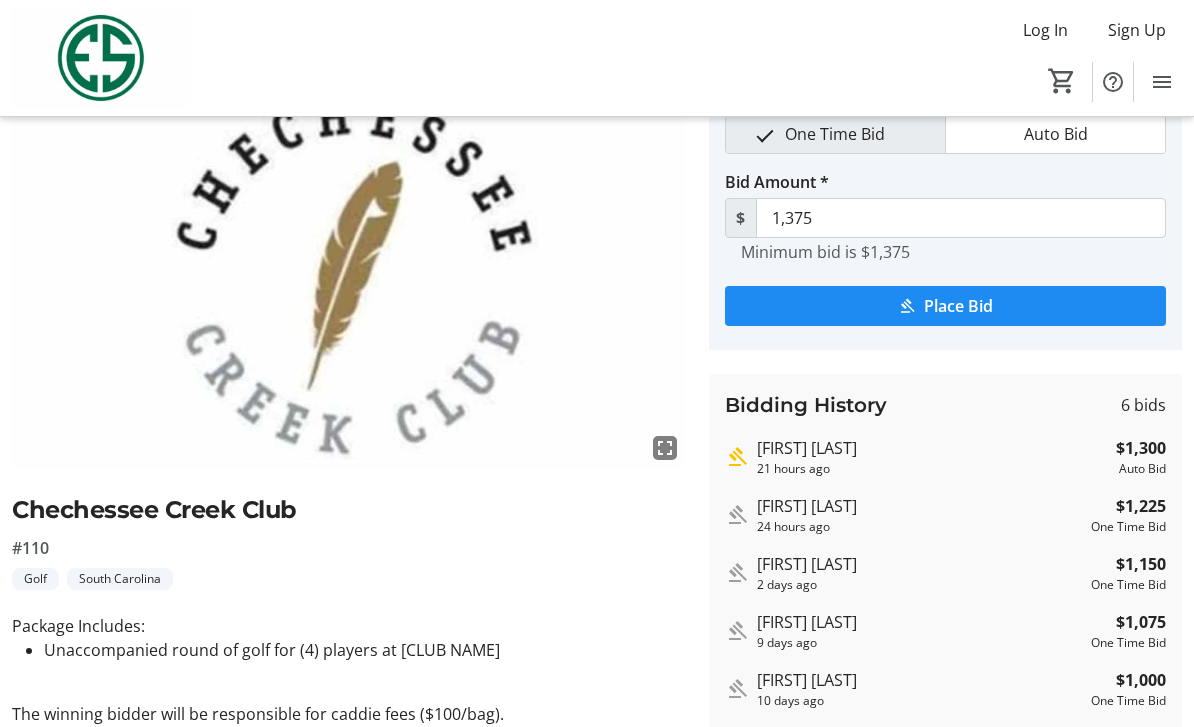 scroll, scrollTop: 0, scrollLeft: 0, axis: both 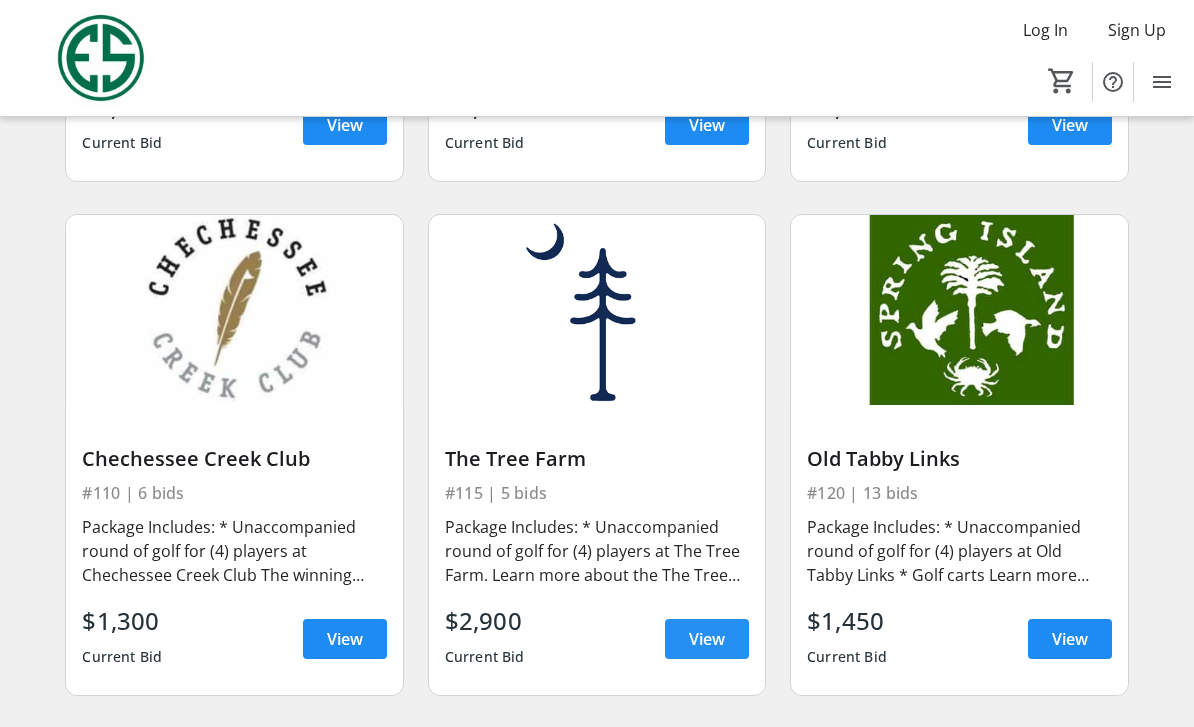 click on "View" at bounding box center [707, 639] 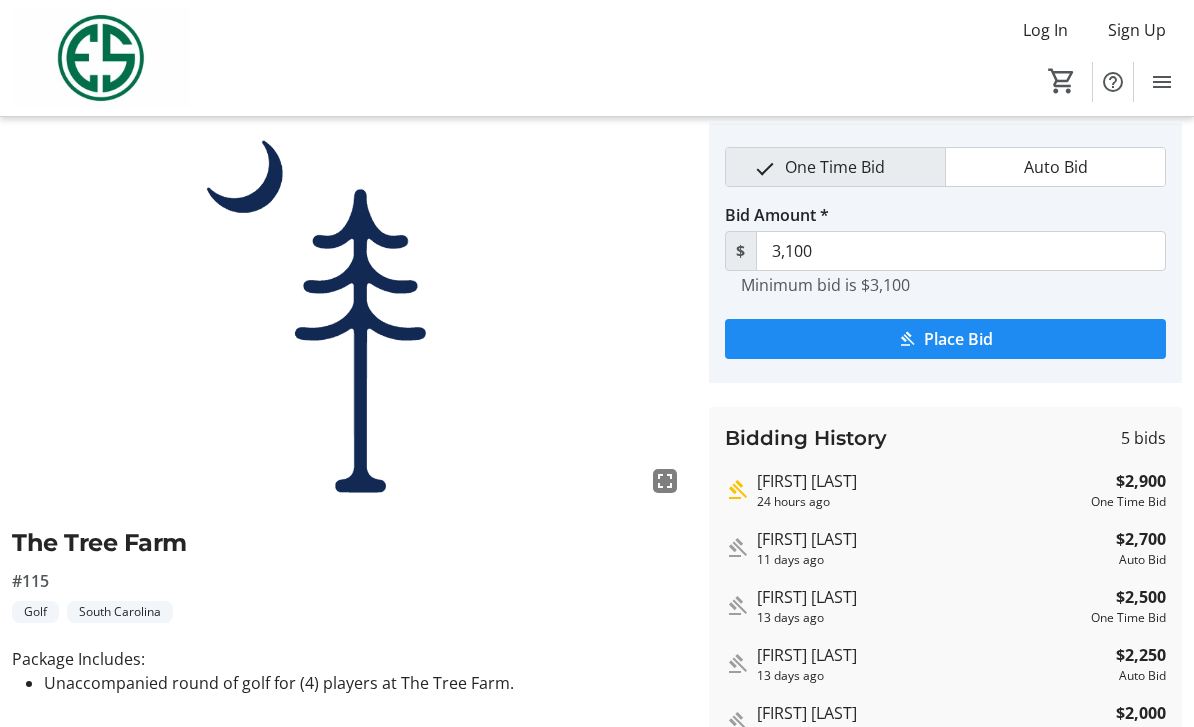 scroll, scrollTop: 0, scrollLeft: 0, axis: both 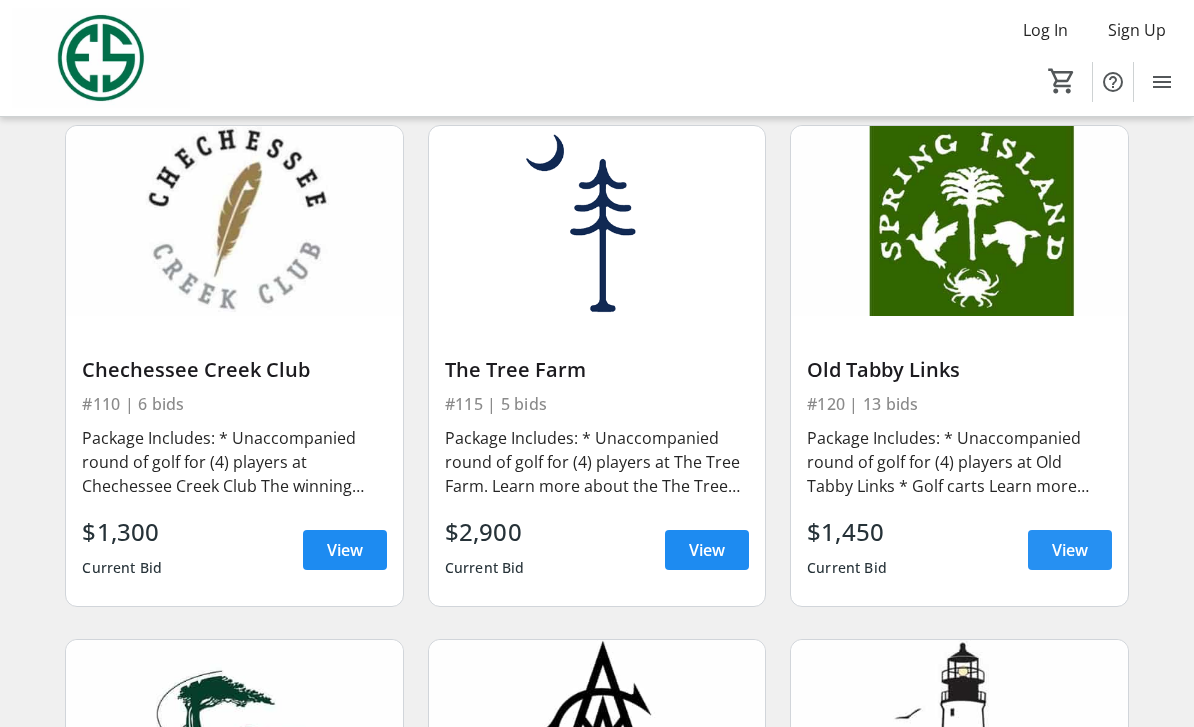 click on "View" at bounding box center (1070, 550) 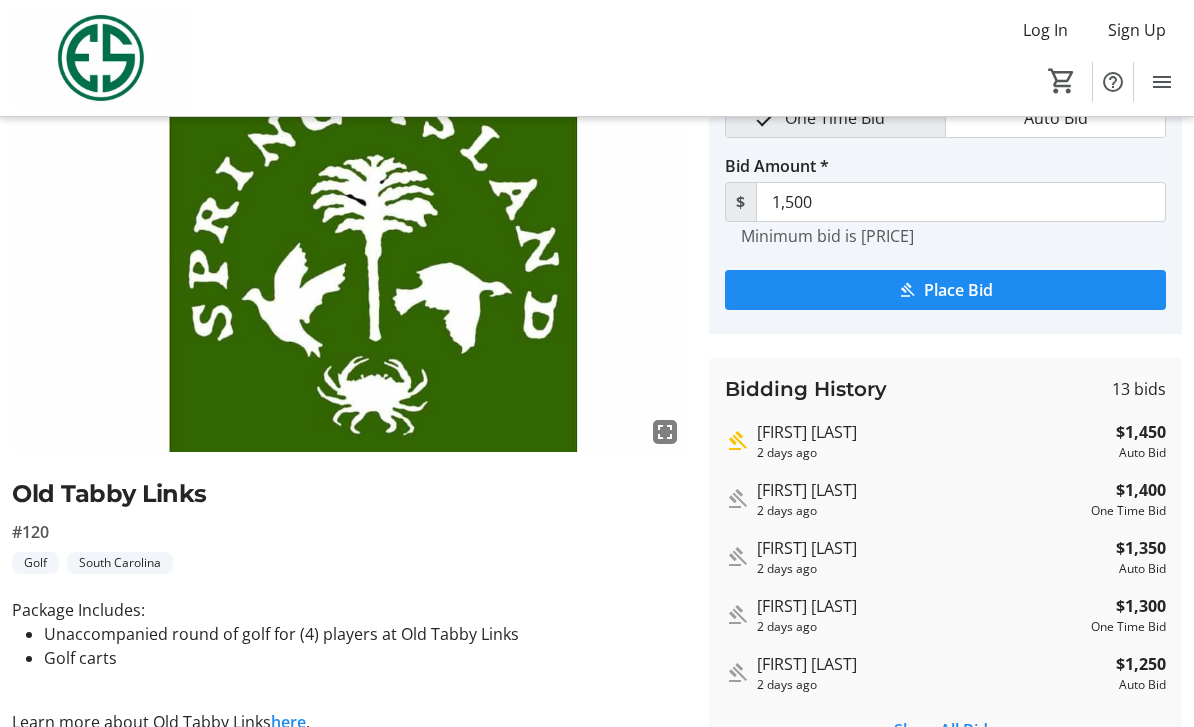 scroll, scrollTop: 0, scrollLeft: 0, axis: both 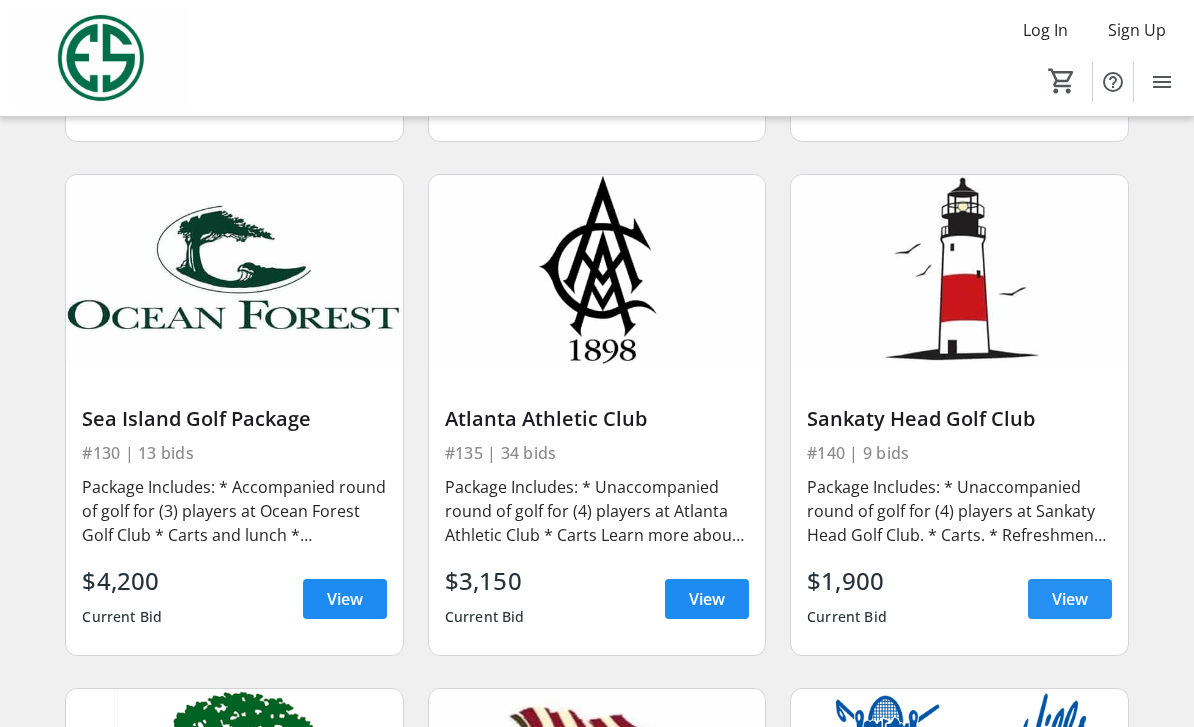 click on "View" at bounding box center (1070, 599) 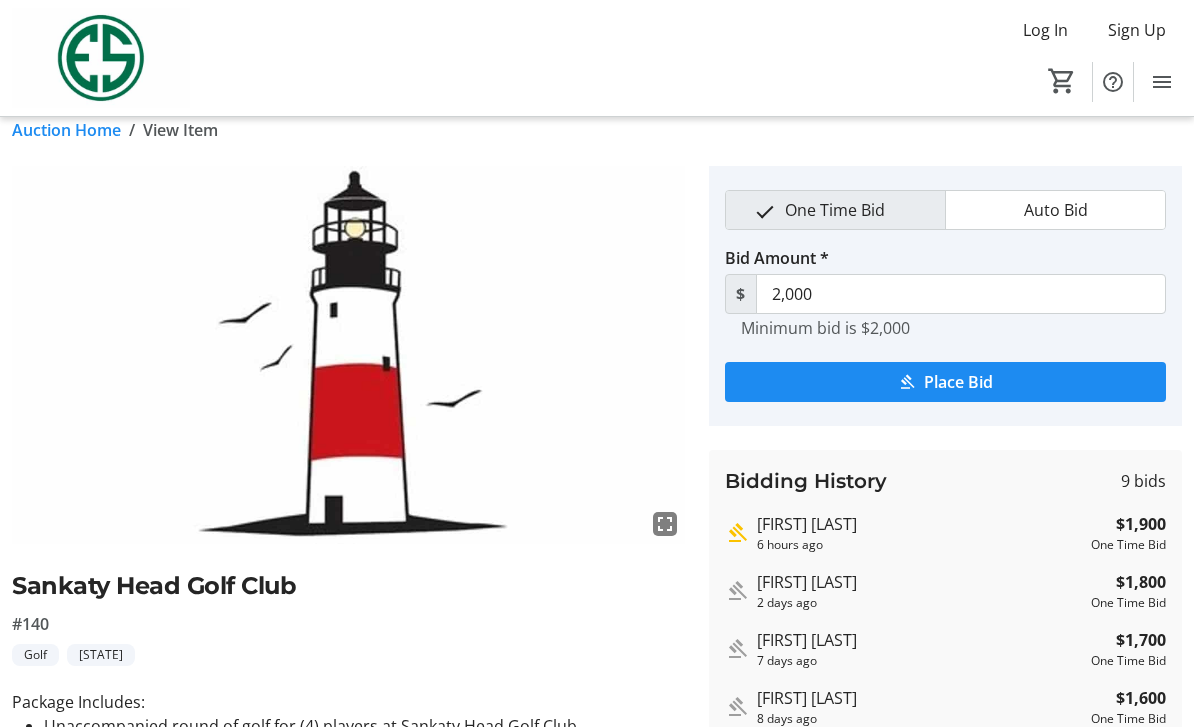 scroll, scrollTop: 0, scrollLeft: 0, axis: both 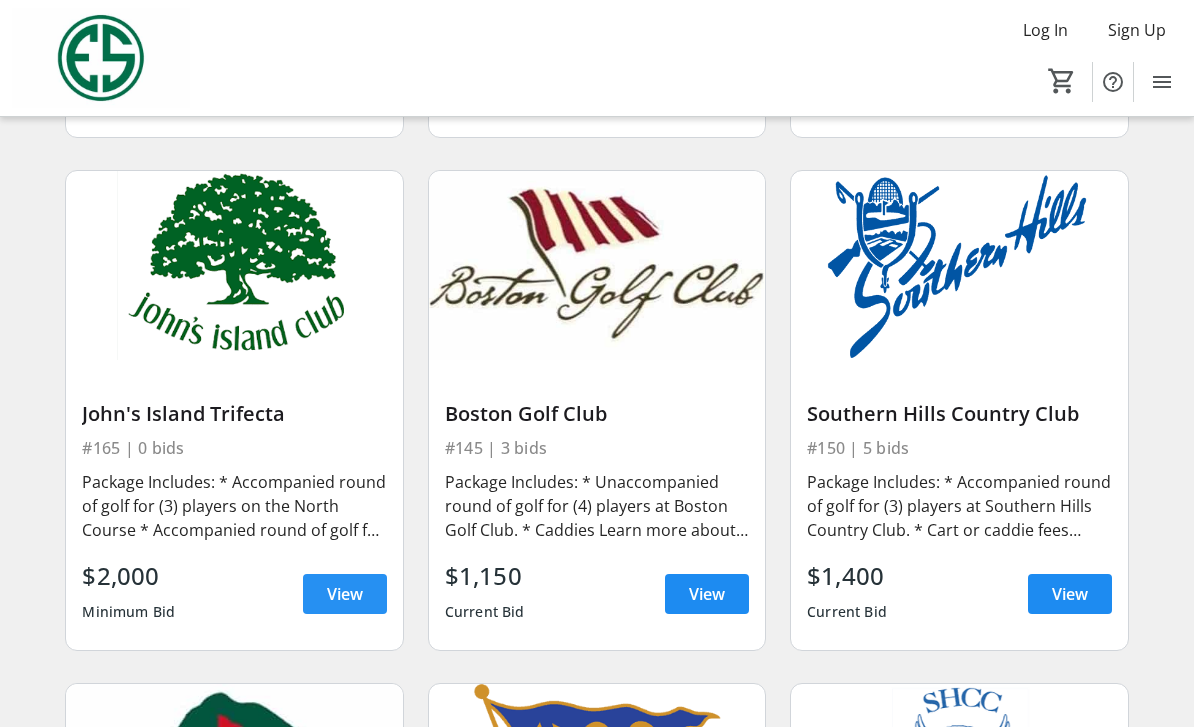 click on "View" at bounding box center (345, 594) 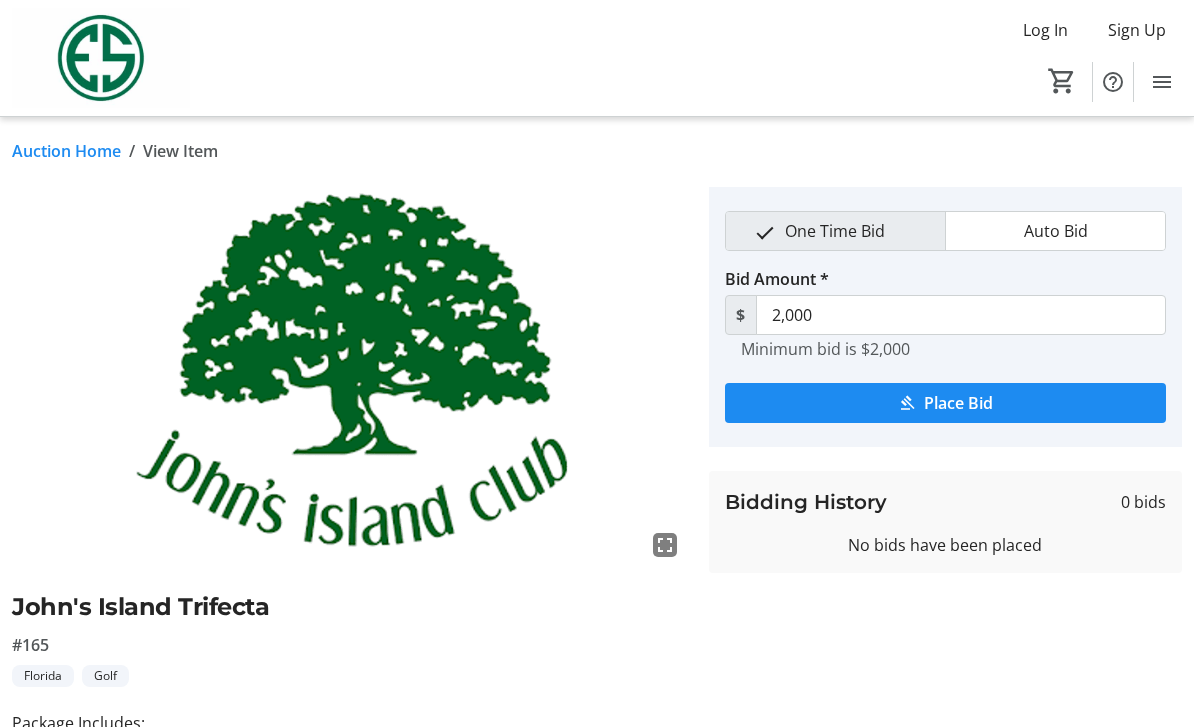 scroll, scrollTop: 0, scrollLeft: 0, axis: both 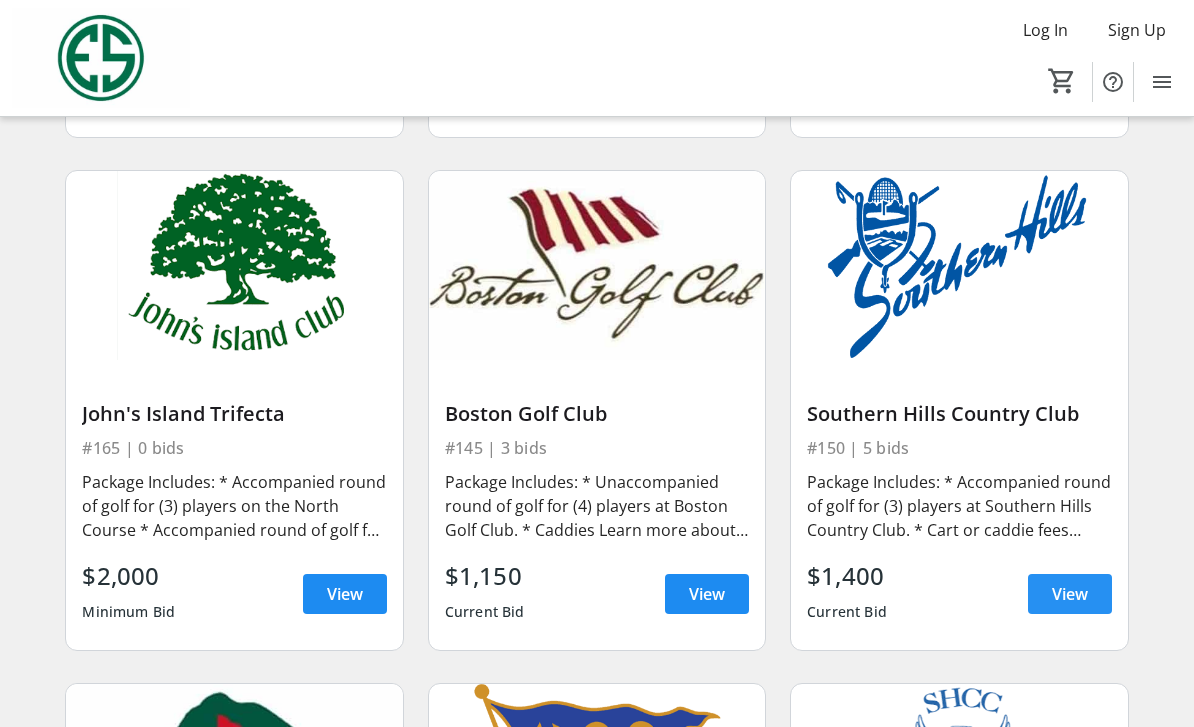 click at bounding box center (1070, 594) 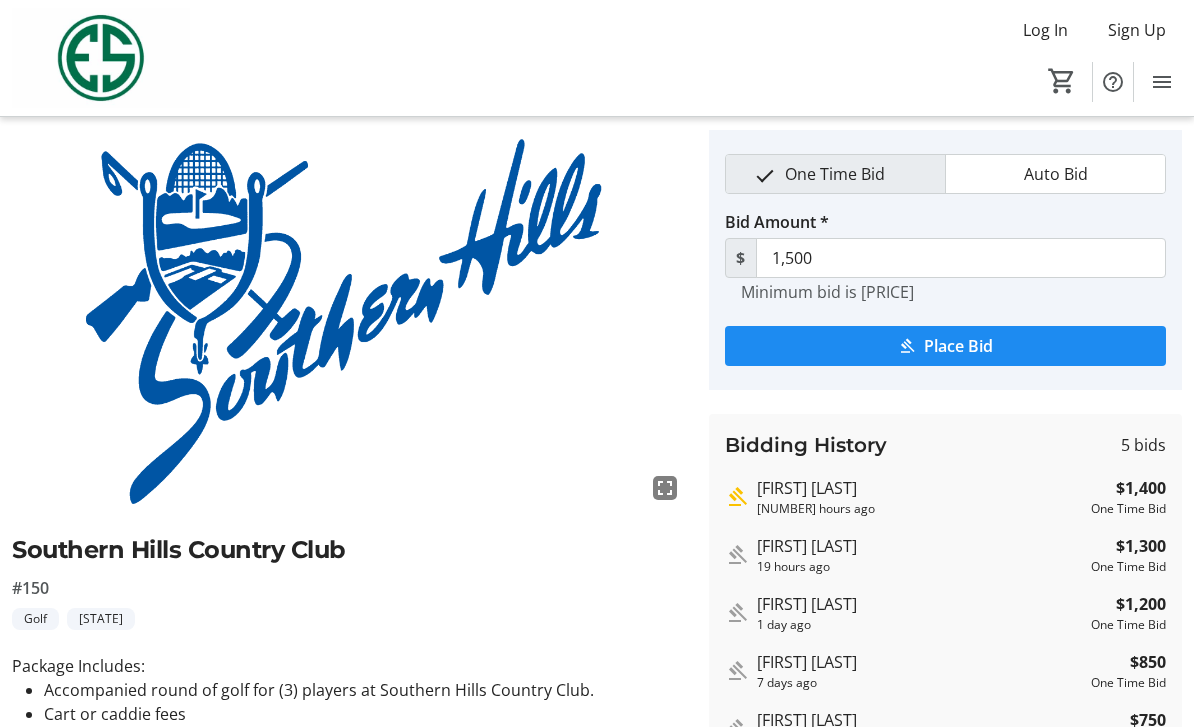 scroll, scrollTop: 0, scrollLeft: 0, axis: both 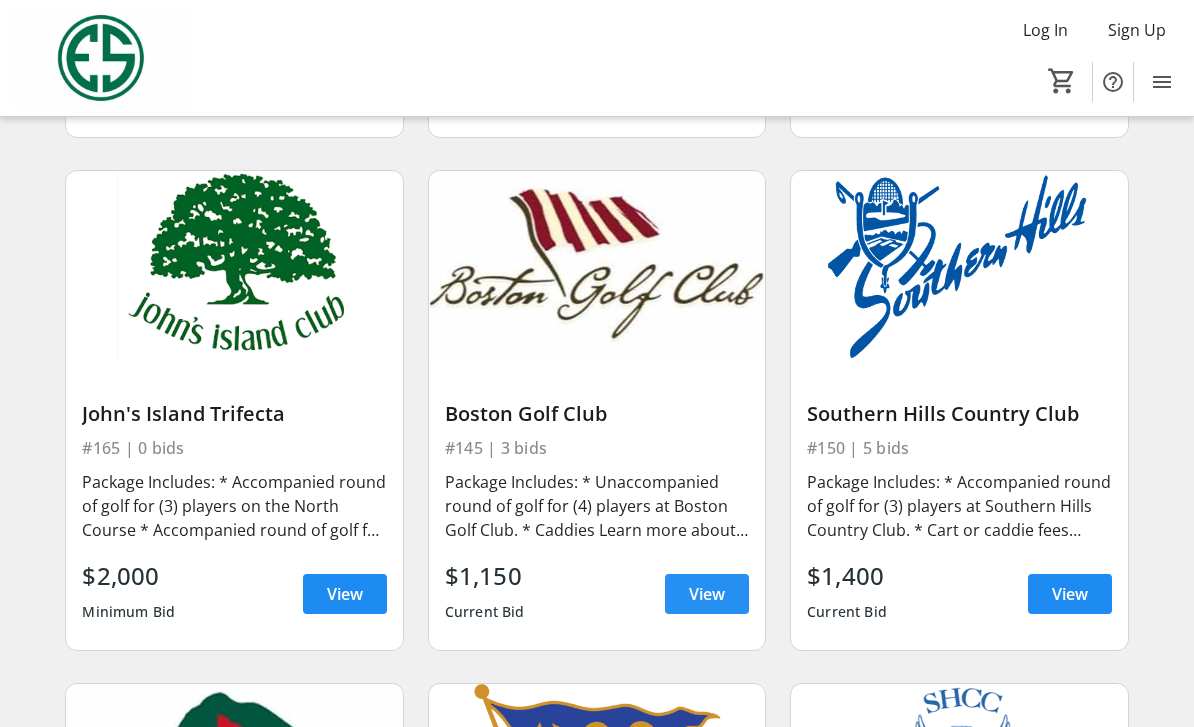 click at bounding box center [707, 594] 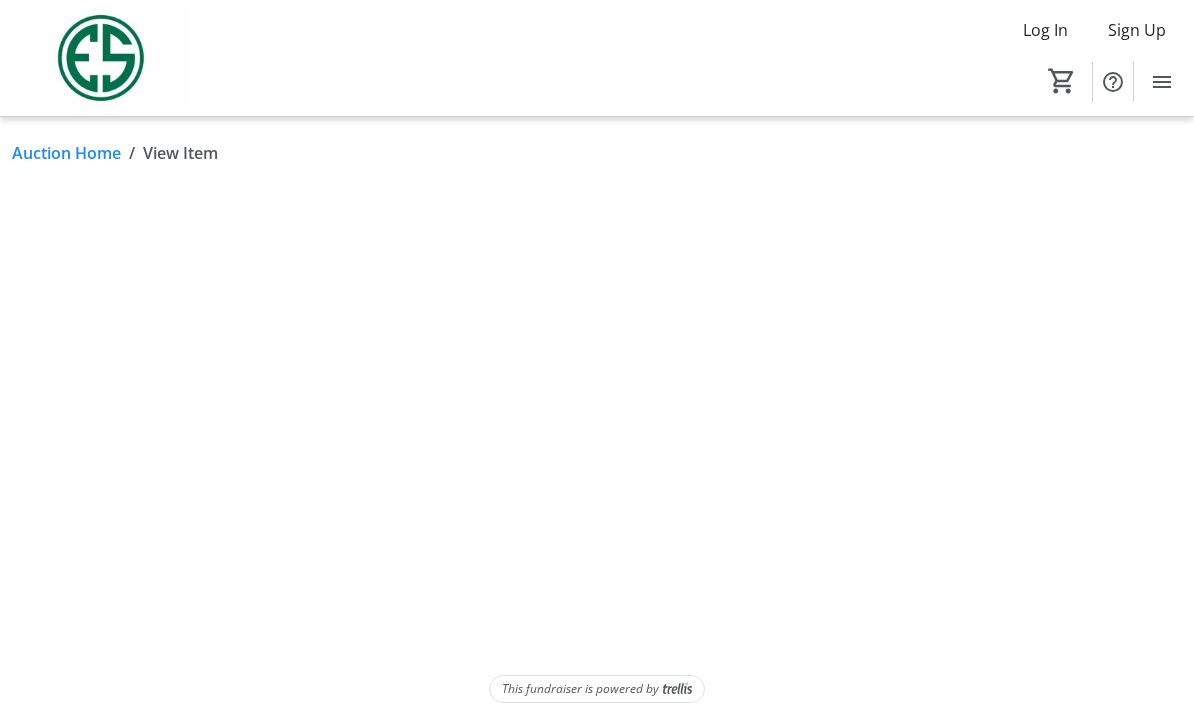 scroll, scrollTop: 64, scrollLeft: 0, axis: vertical 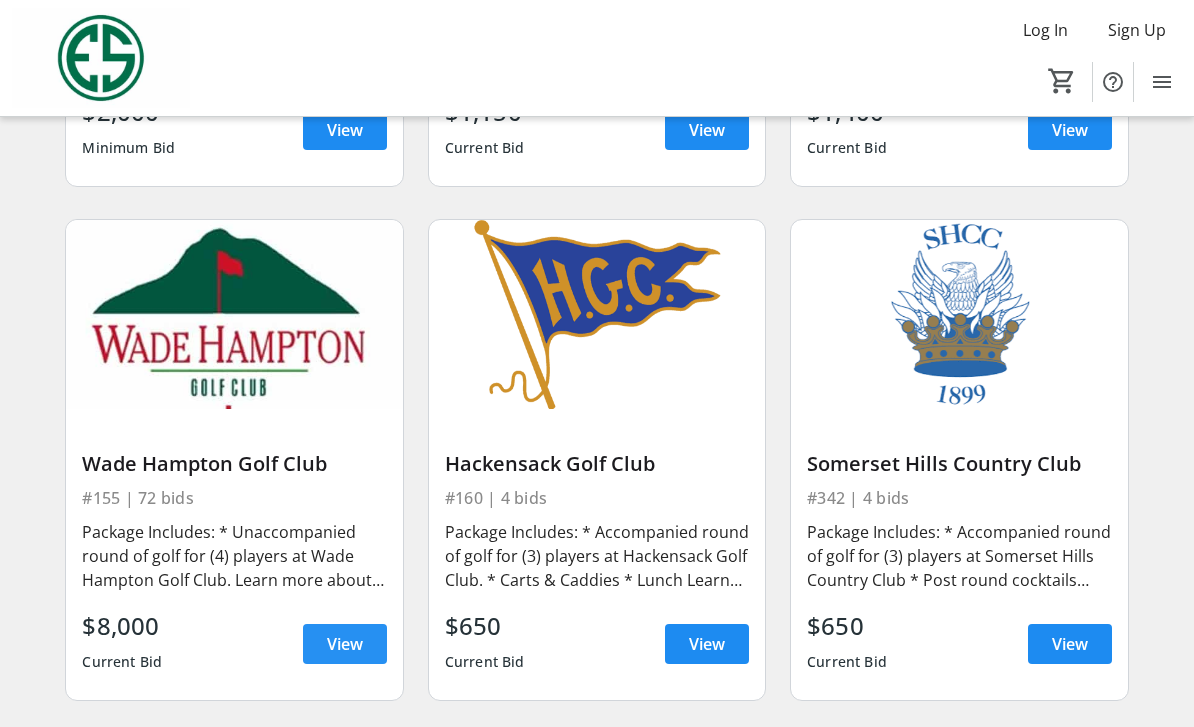 click on "View" at bounding box center (345, 644) 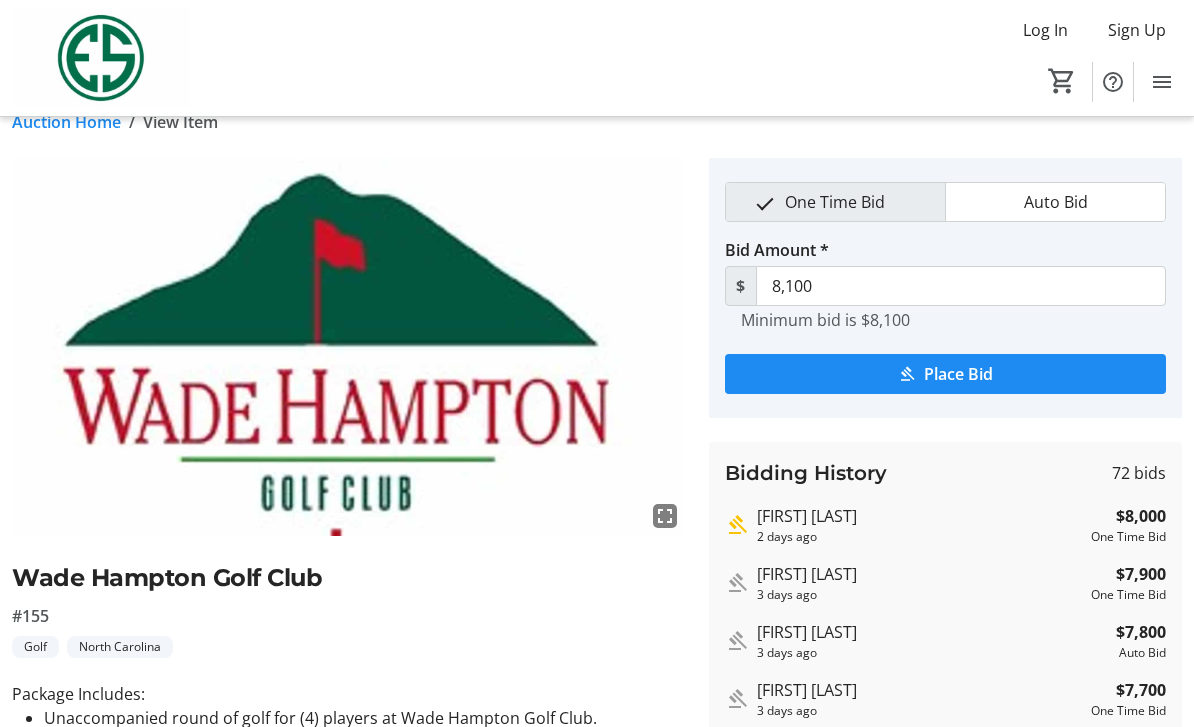 scroll, scrollTop: 0, scrollLeft: 0, axis: both 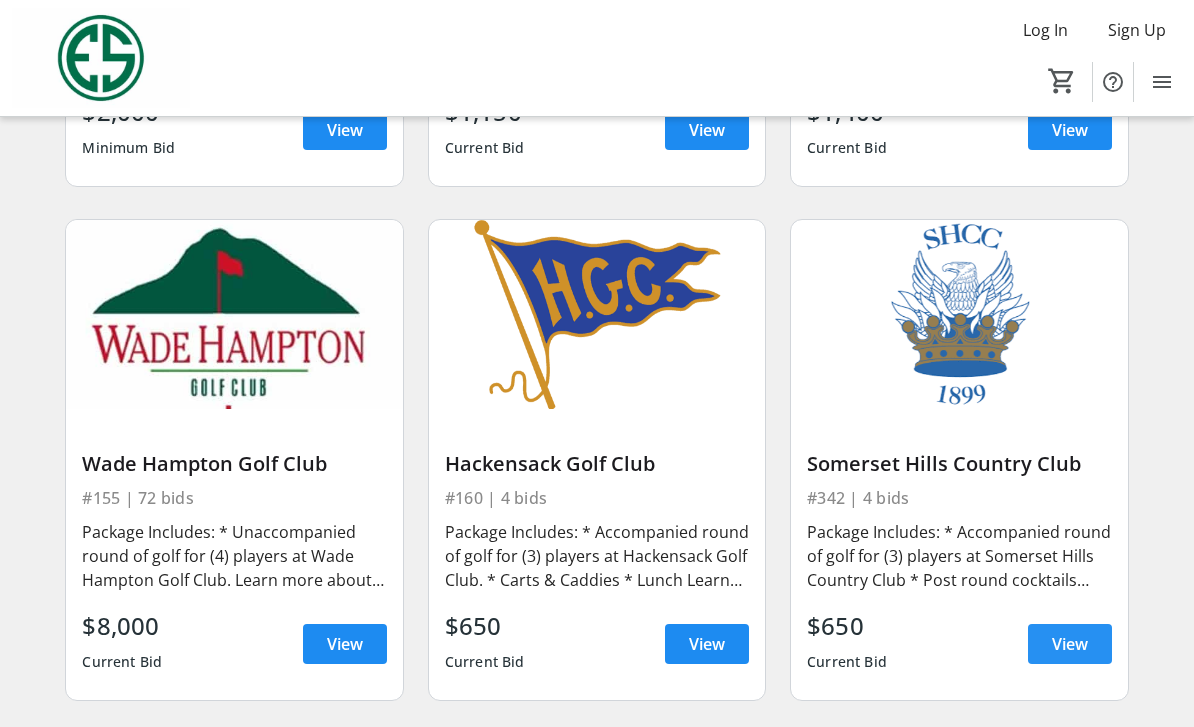 click at bounding box center [1070, 644] 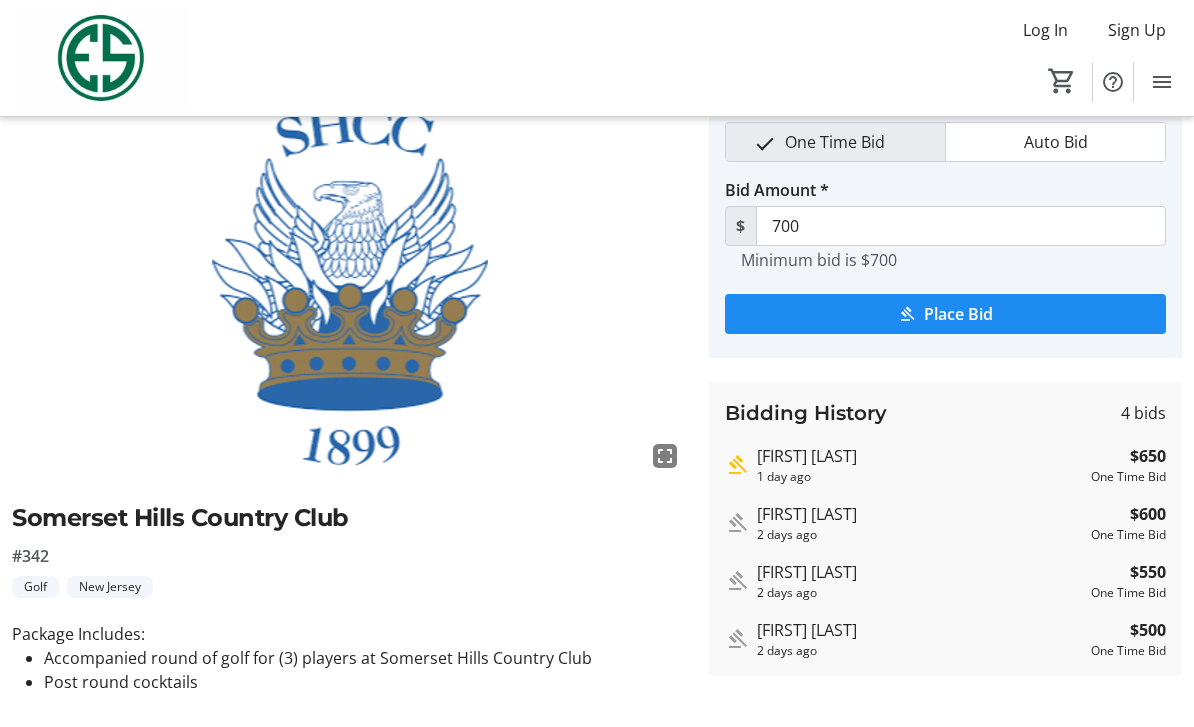 scroll, scrollTop: 0, scrollLeft: 0, axis: both 